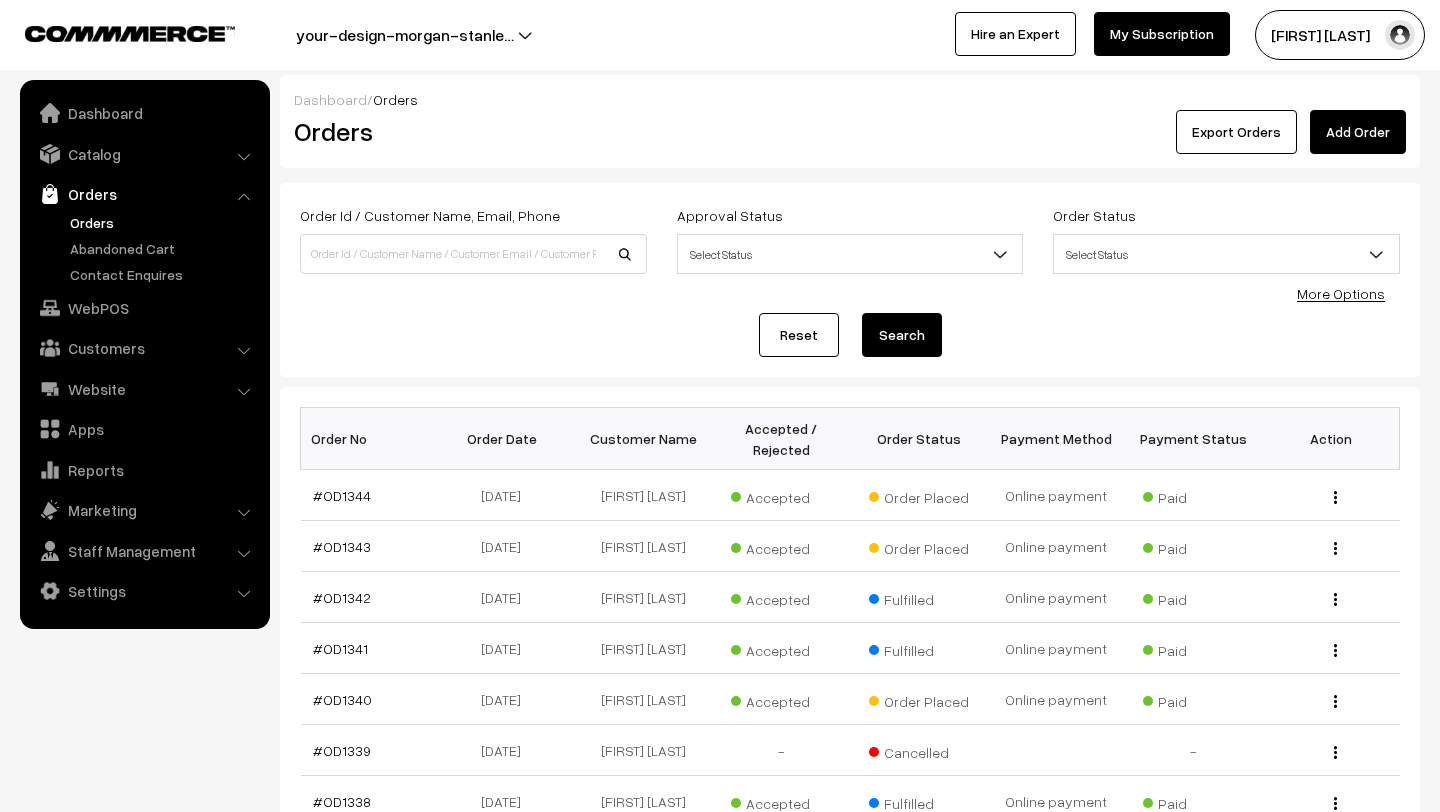 scroll, scrollTop: 0, scrollLeft: 0, axis: both 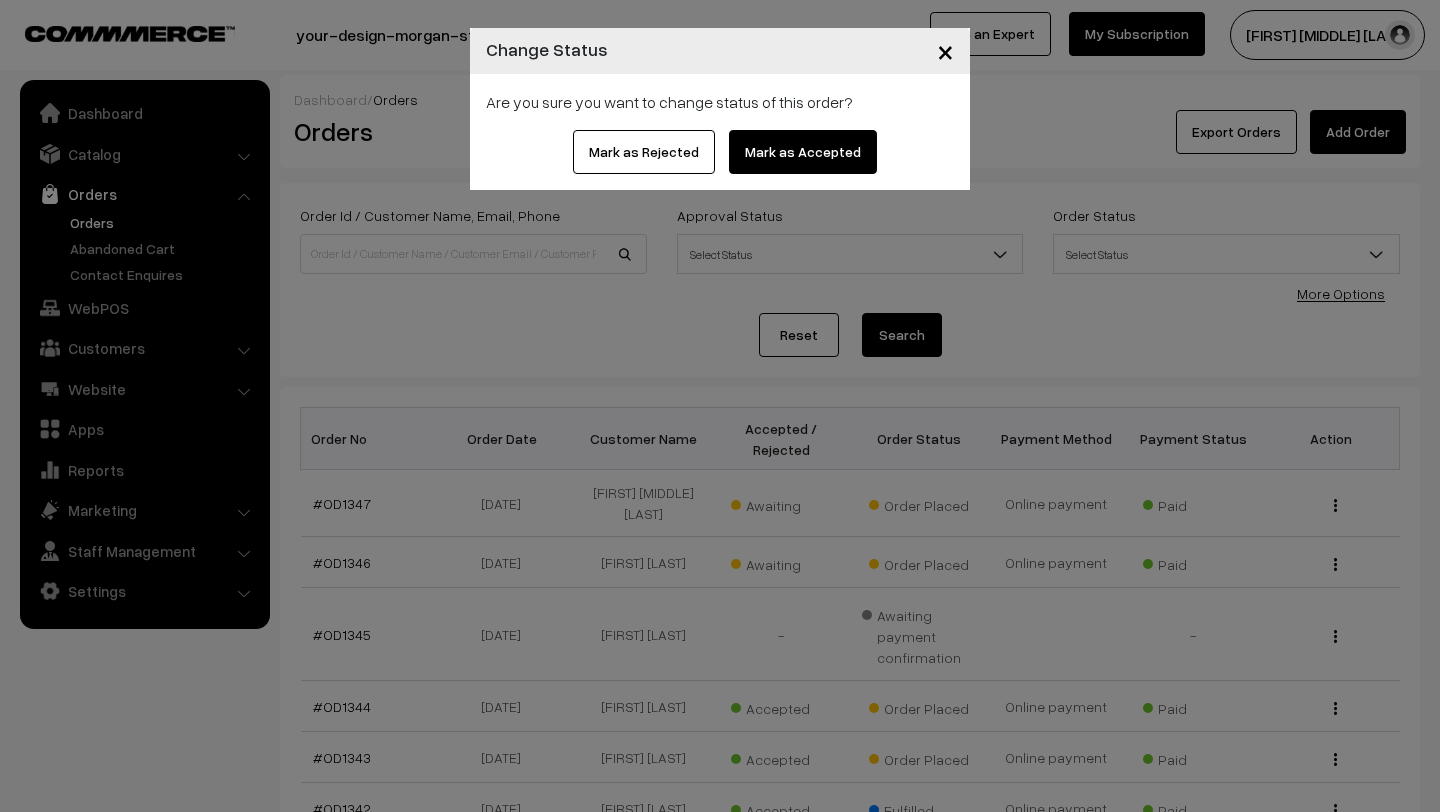click on "Mark as Accepted" at bounding box center [803, 152] 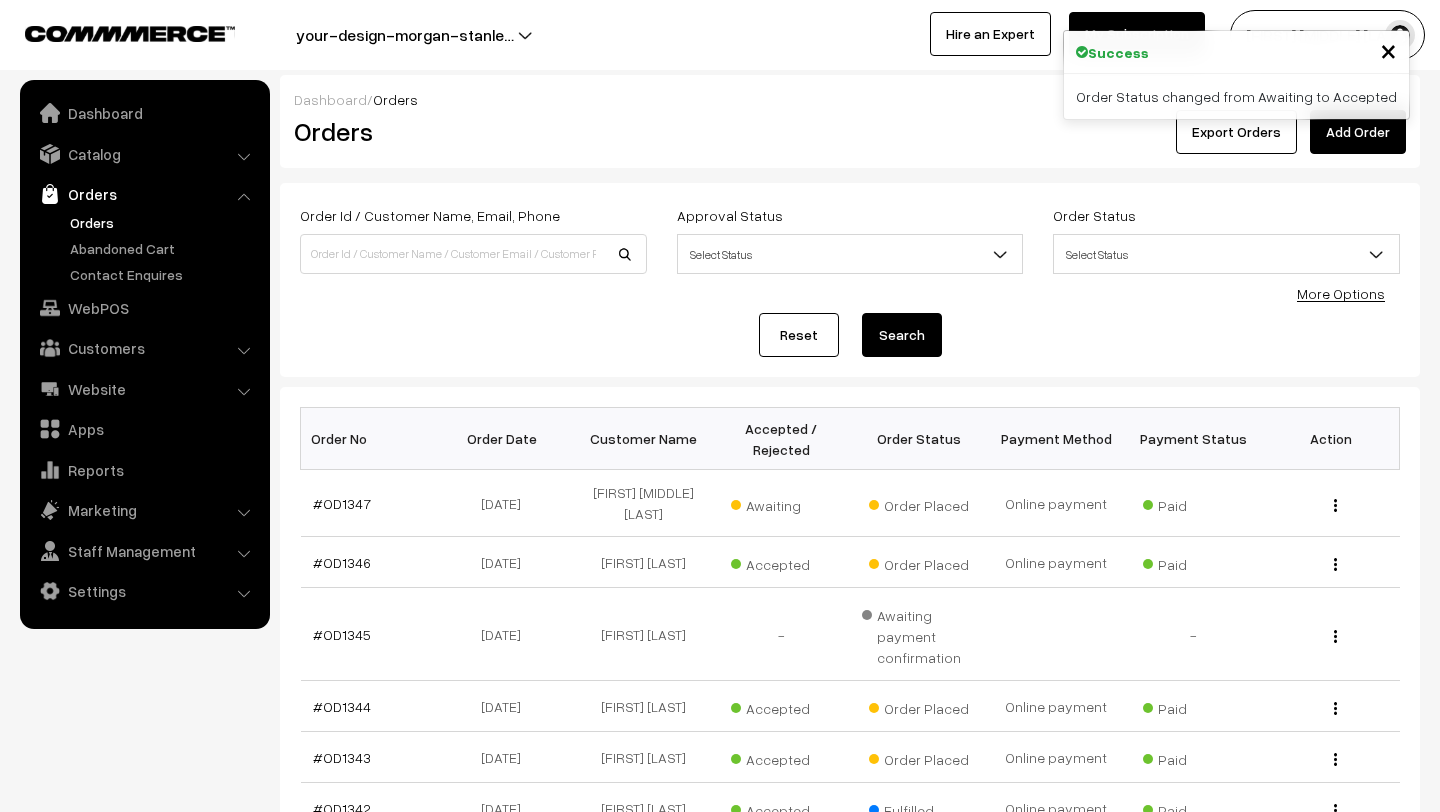 click on "Awaiting" at bounding box center [781, 503] 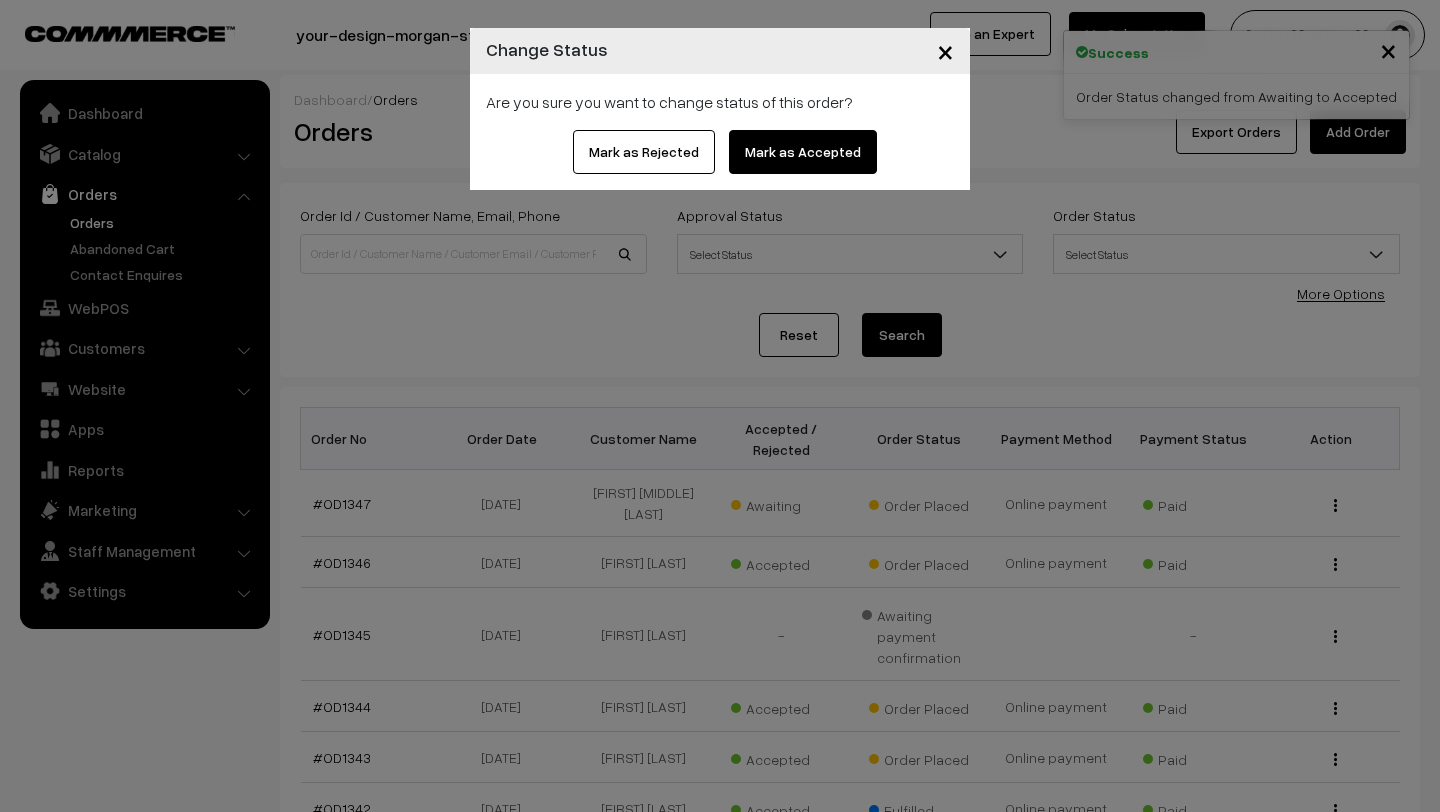 click on "Mark as Accepted" at bounding box center (803, 152) 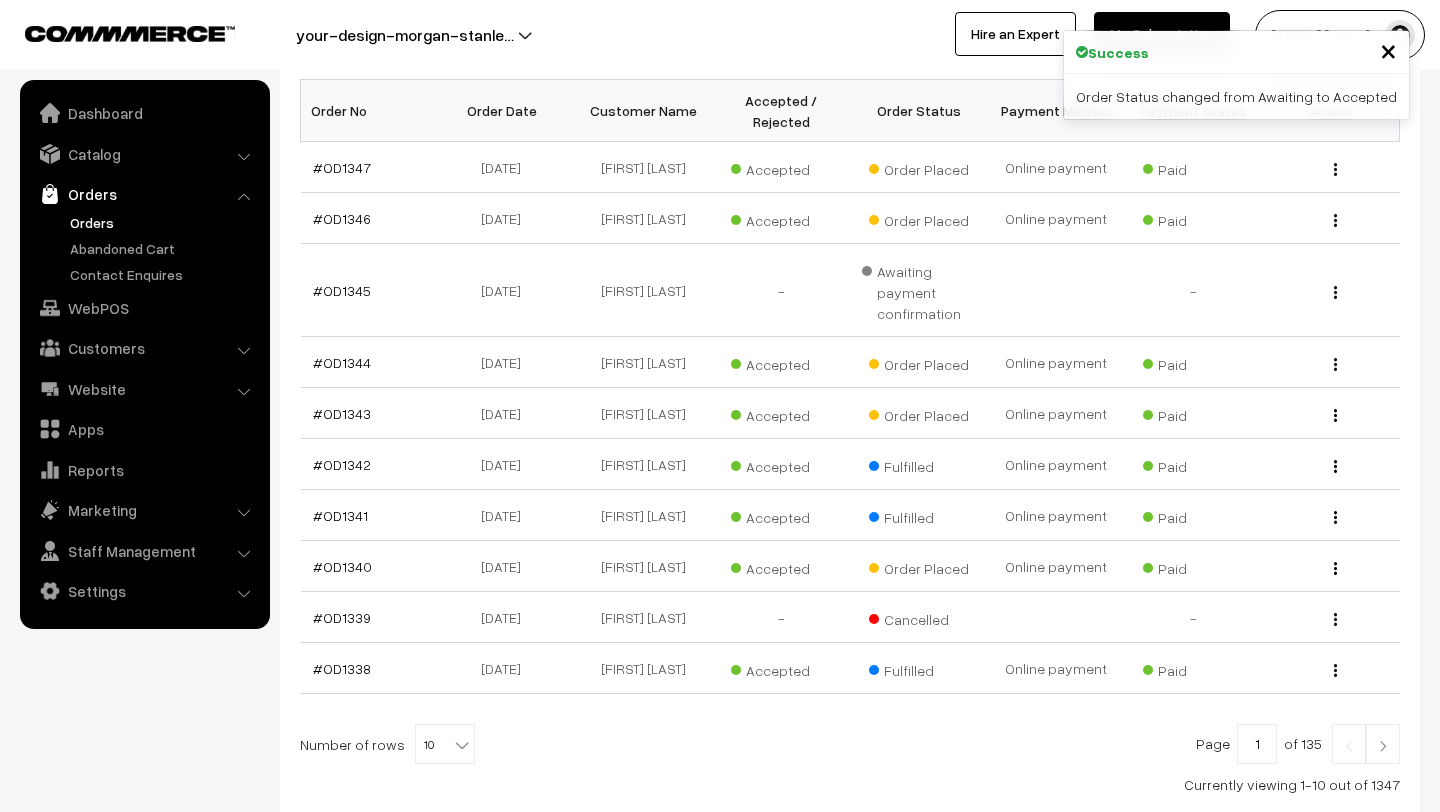 scroll, scrollTop: 330, scrollLeft: 0, axis: vertical 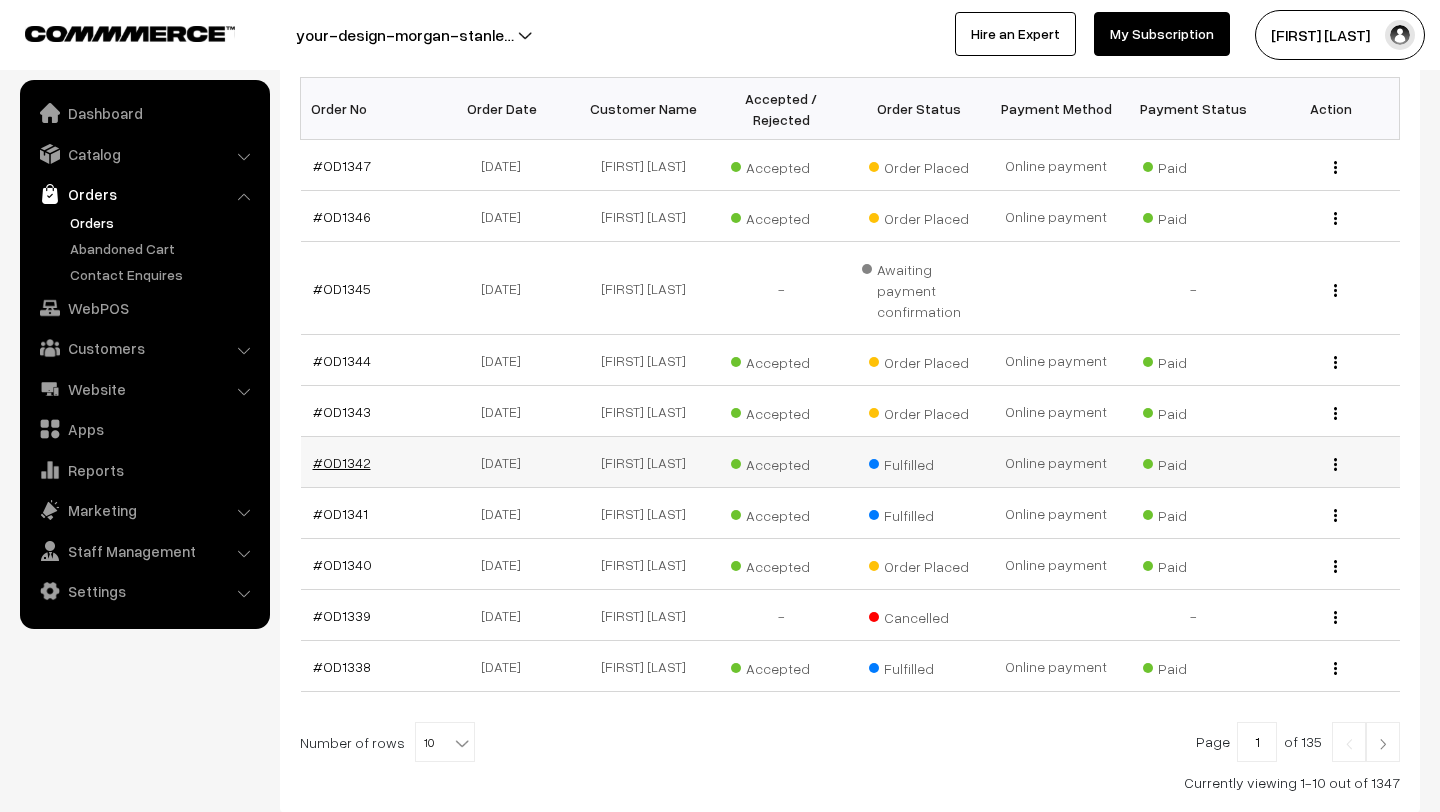 click on "#OD1342" at bounding box center (342, 462) 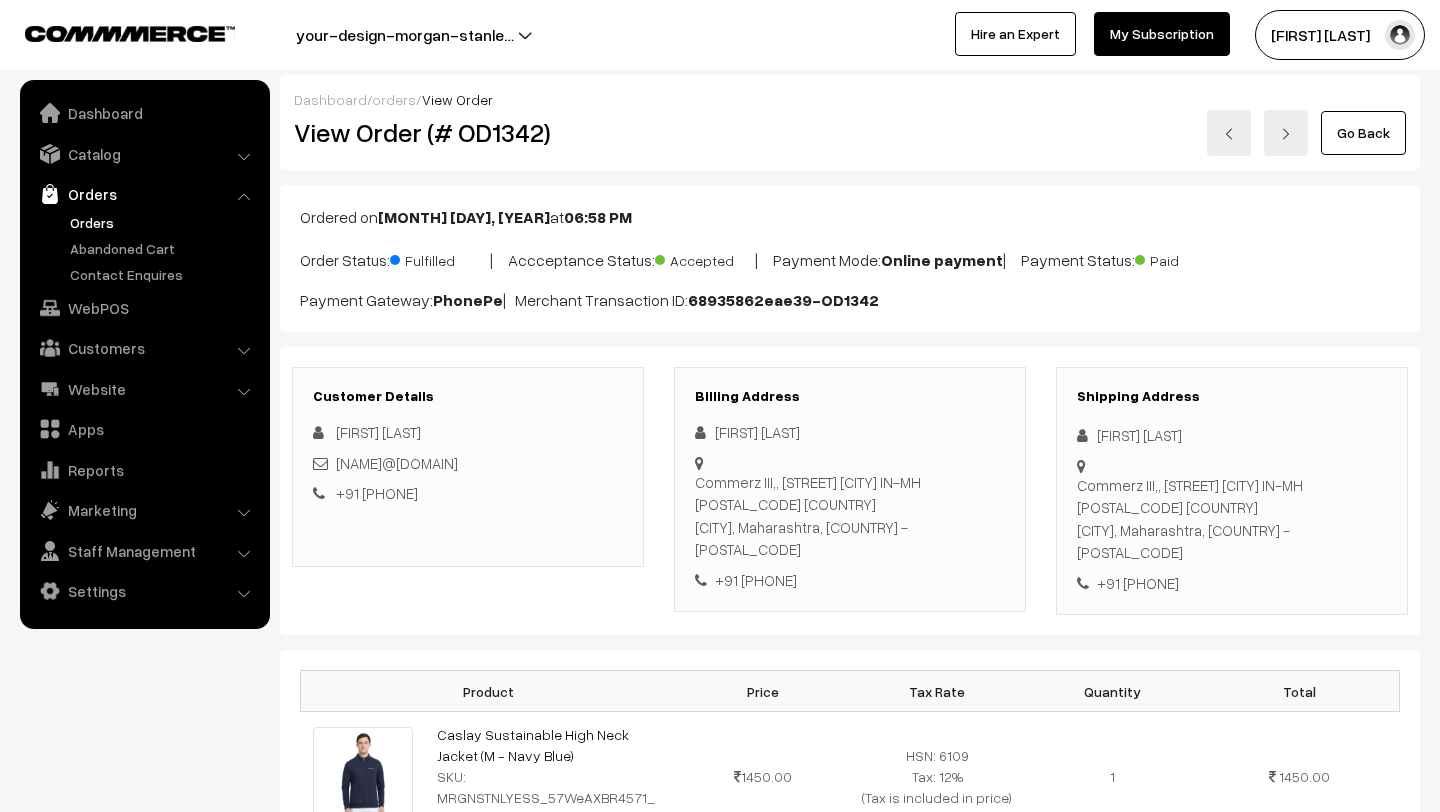 scroll, scrollTop: 251, scrollLeft: 0, axis: vertical 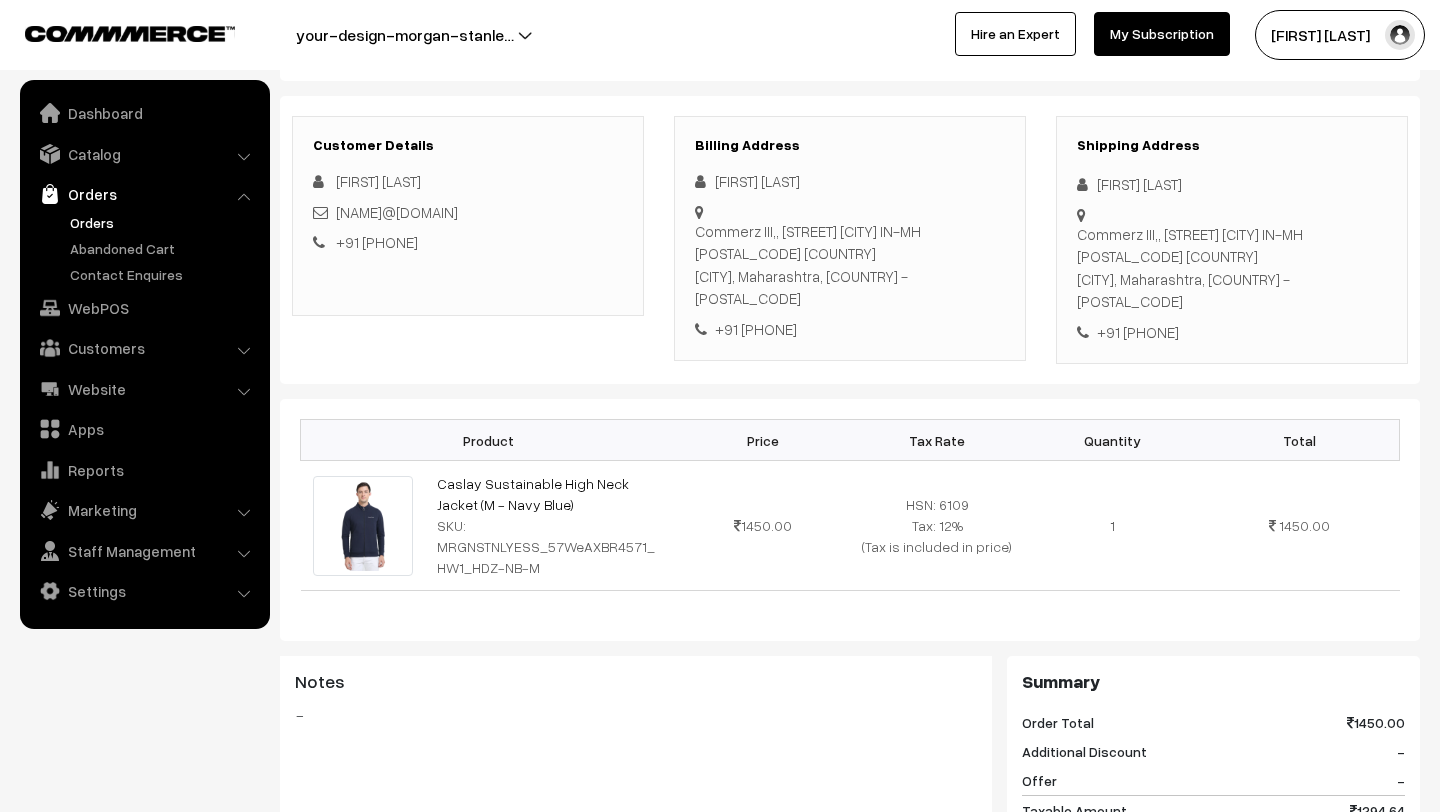drag, startPoint x: 0, startPoint y: 0, endPoint x: 482, endPoint y: 576, distance: 751.0659 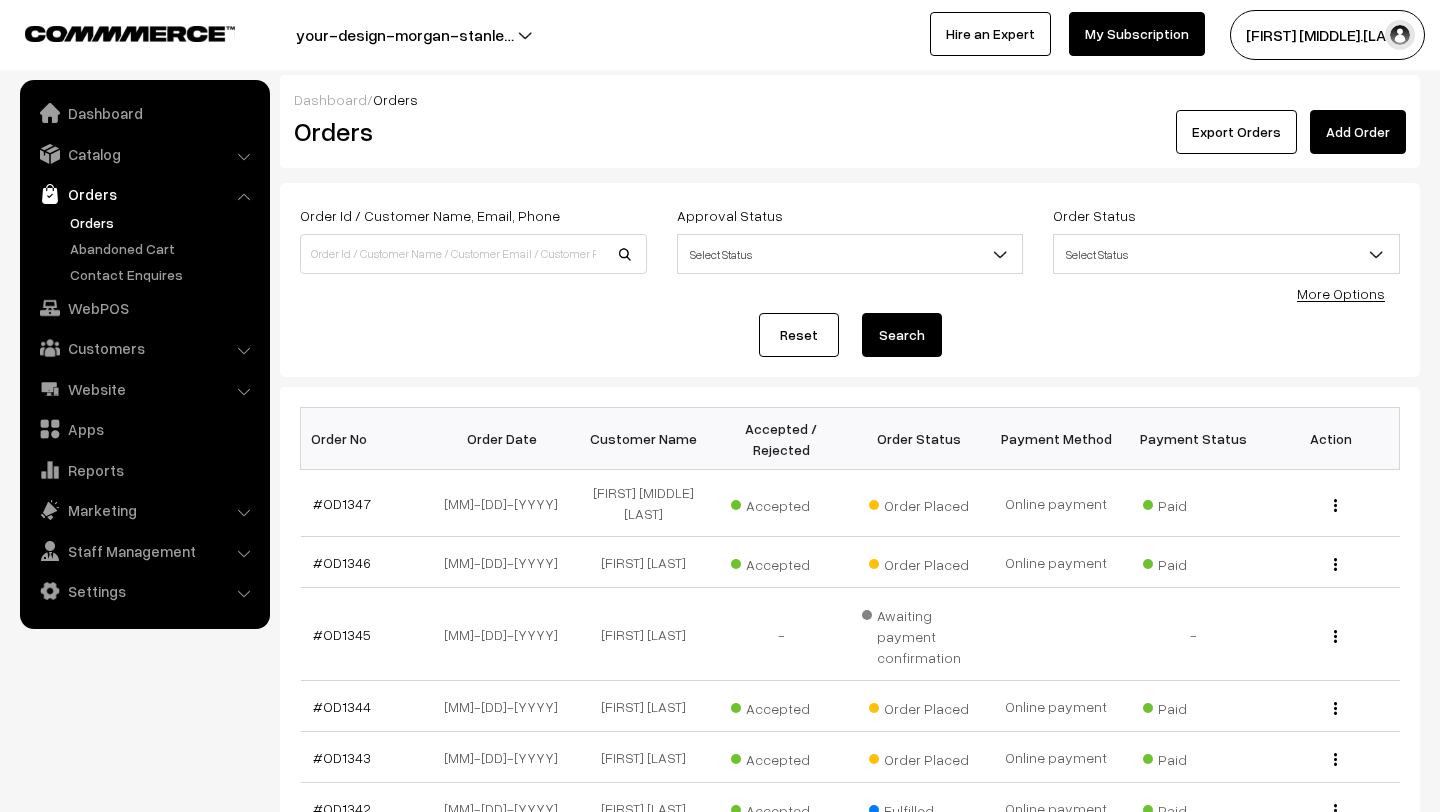 scroll, scrollTop: 302, scrollLeft: 0, axis: vertical 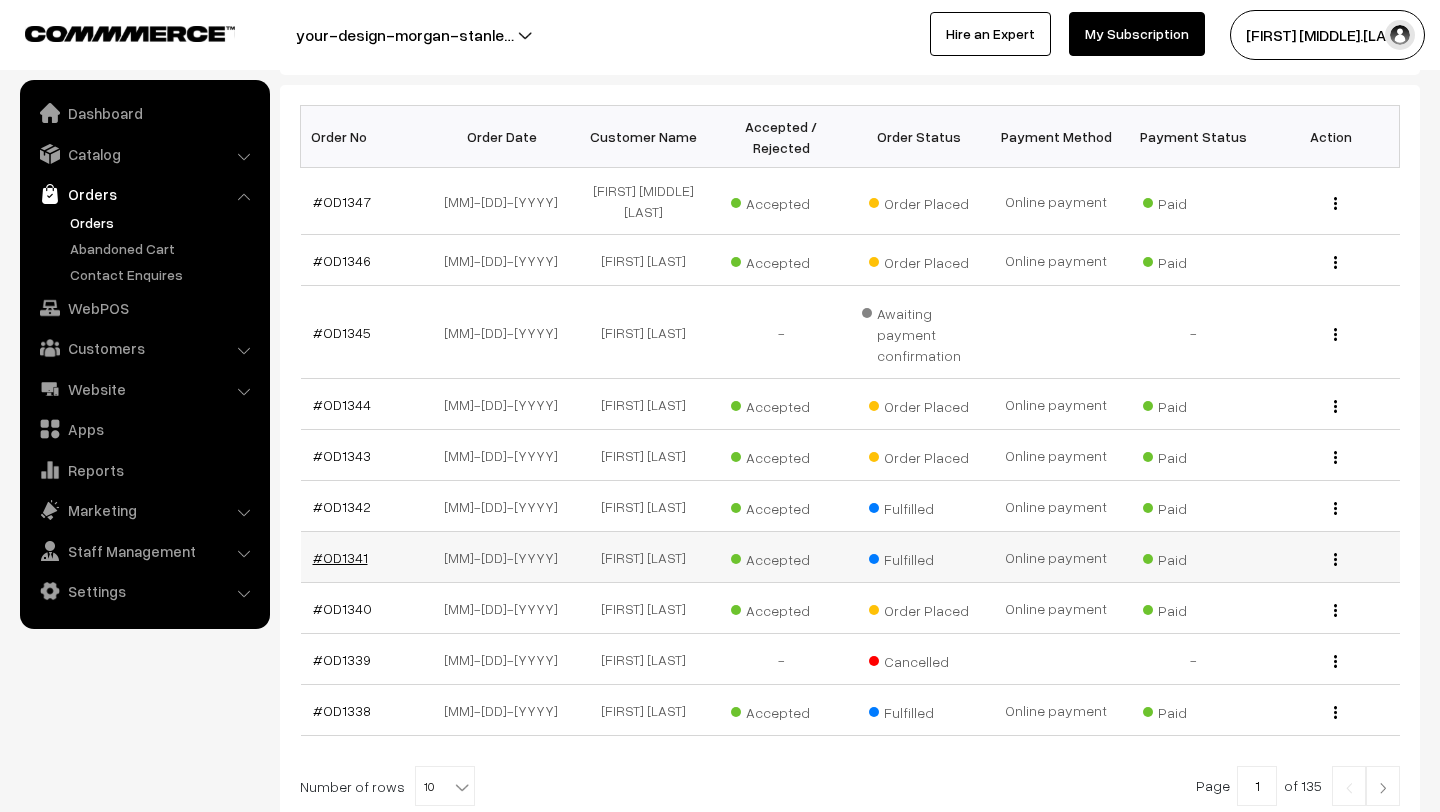 click on "#OD1341" at bounding box center (340, 557) 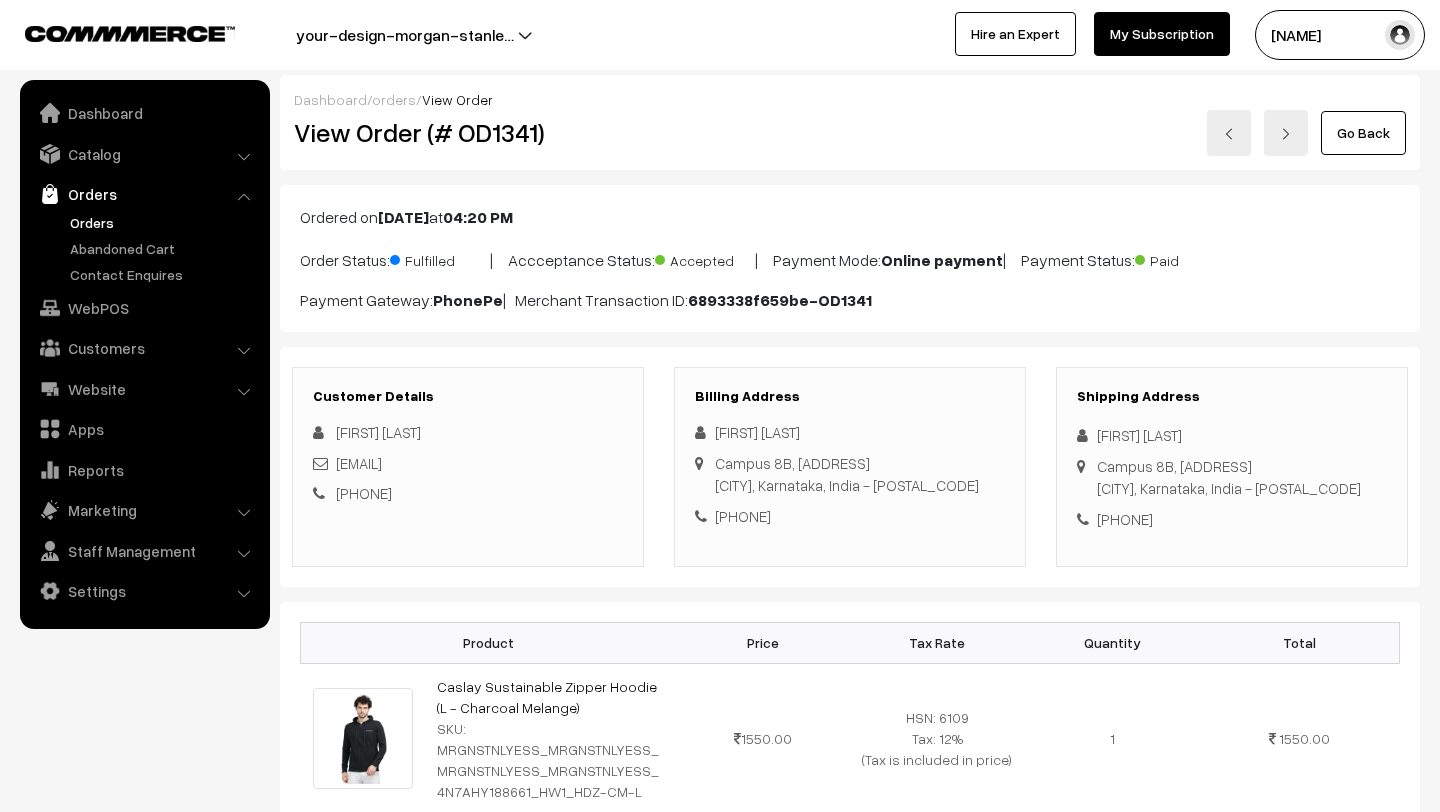 scroll, scrollTop: 247, scrollLeft: 0, axis: vertical 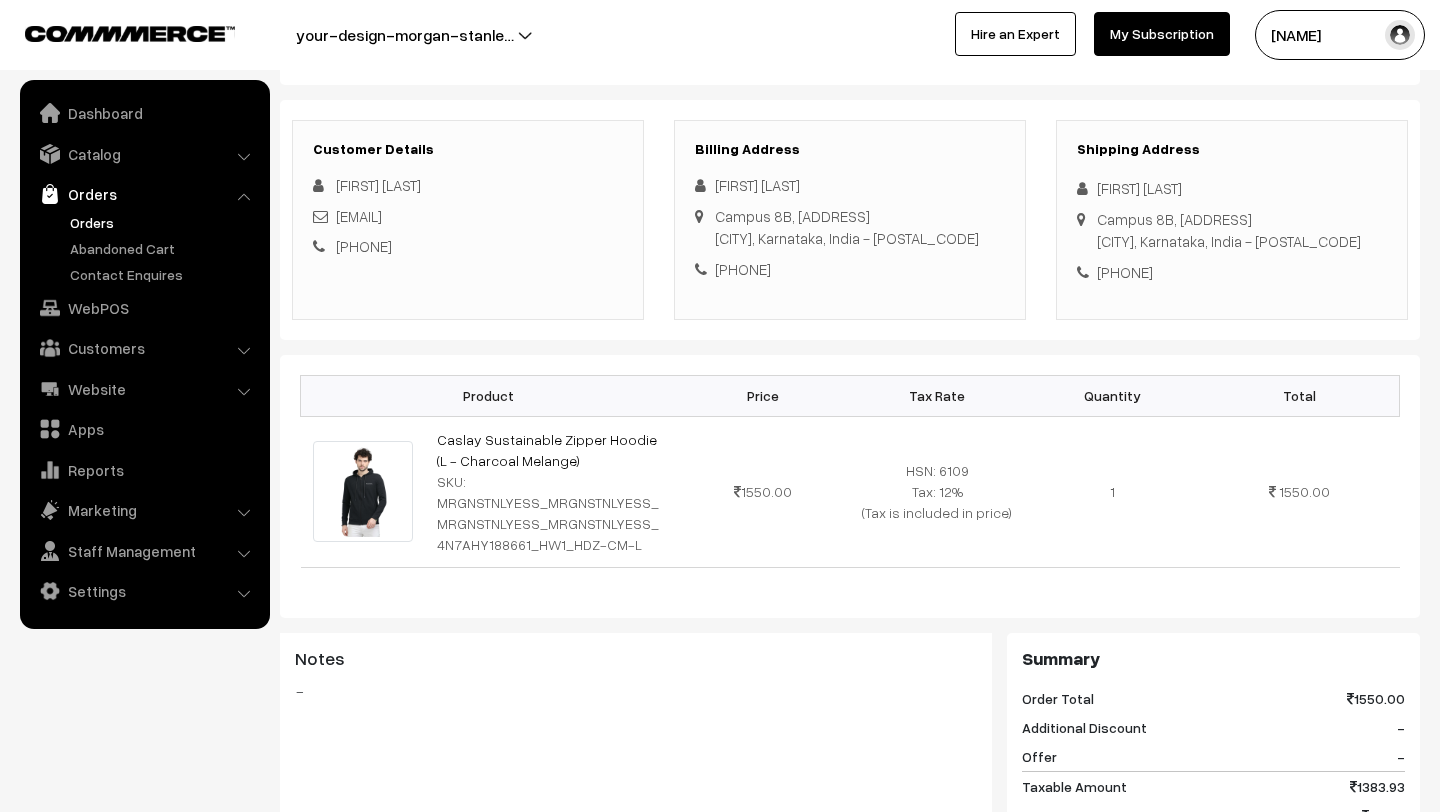 click on "Orders" at bounding box center [164, 222] 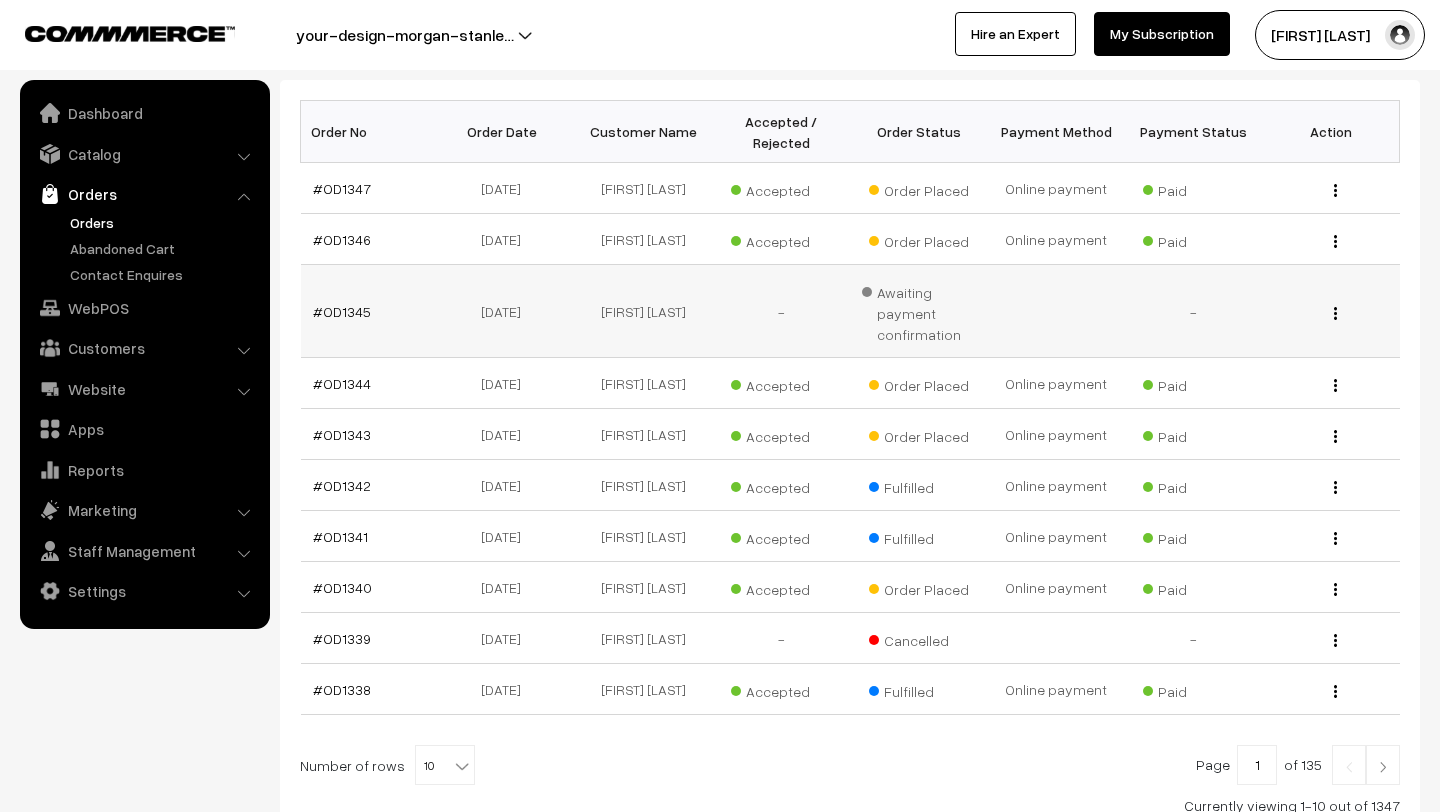scroll, scrollTop: 461, scrollLeft: 0, axis: vertical 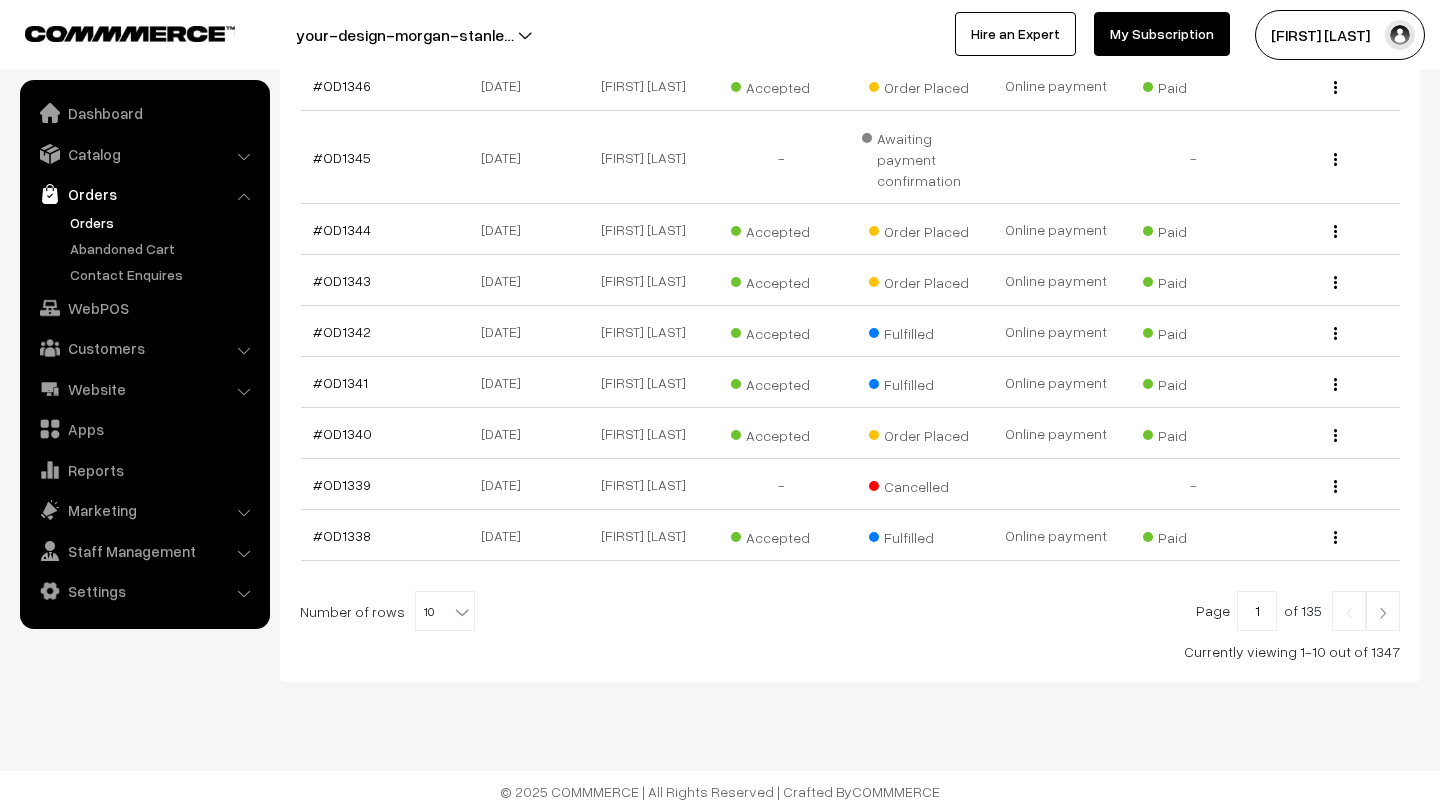 click at bounding box center (1383, 613) 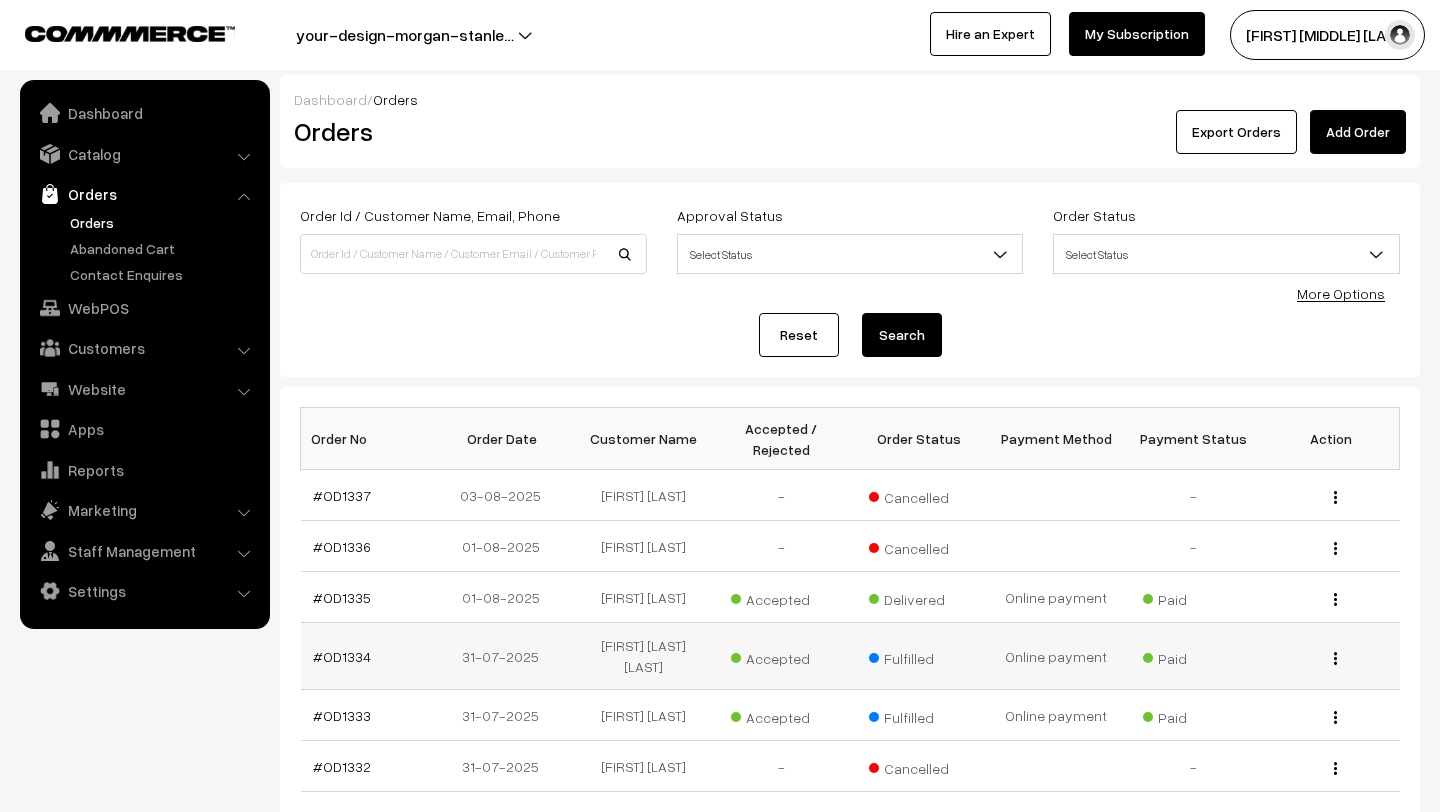 scroll, scrollTop: 57, scrollLeft: 0, axis: vertical 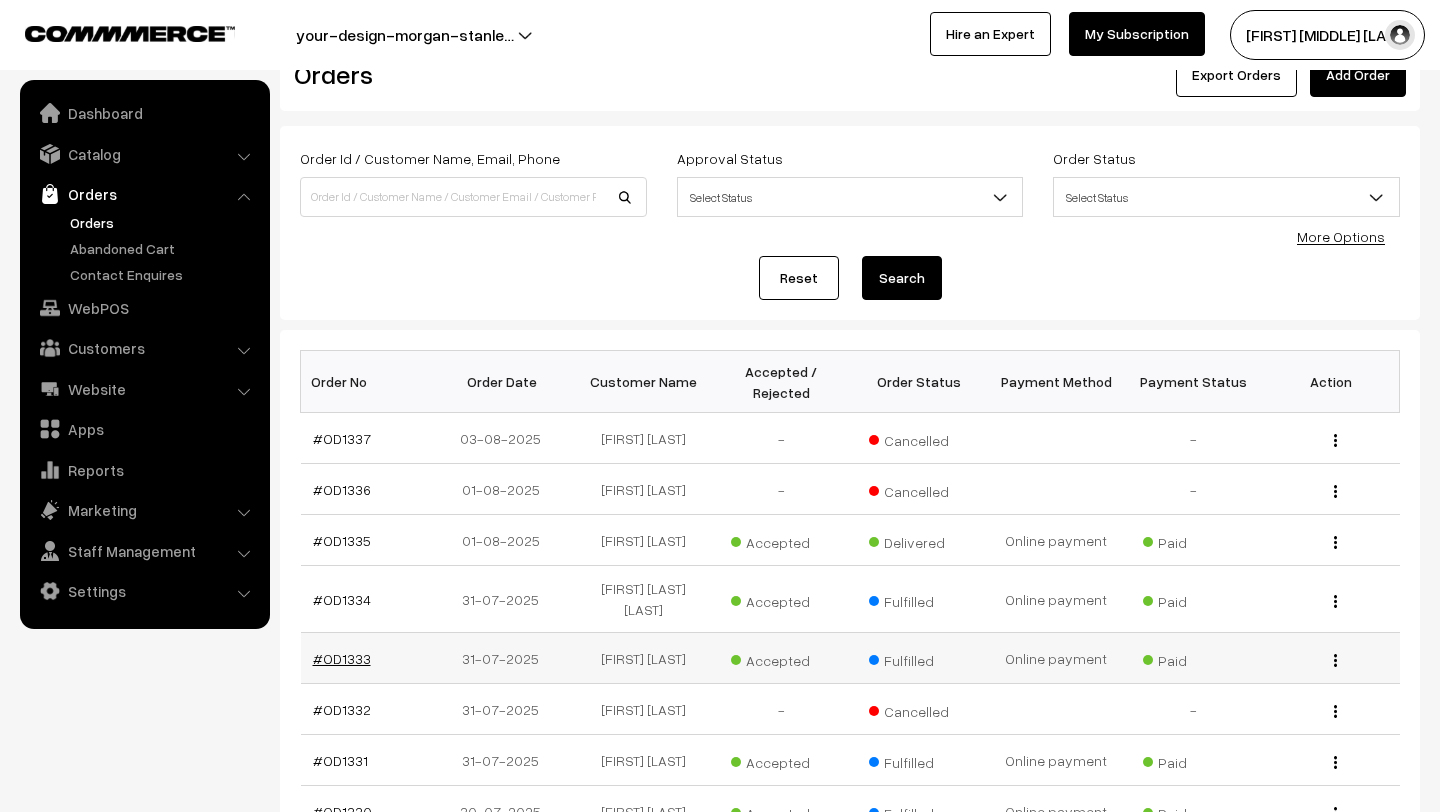click on "#OD1333" at bounding box center (342, 658) 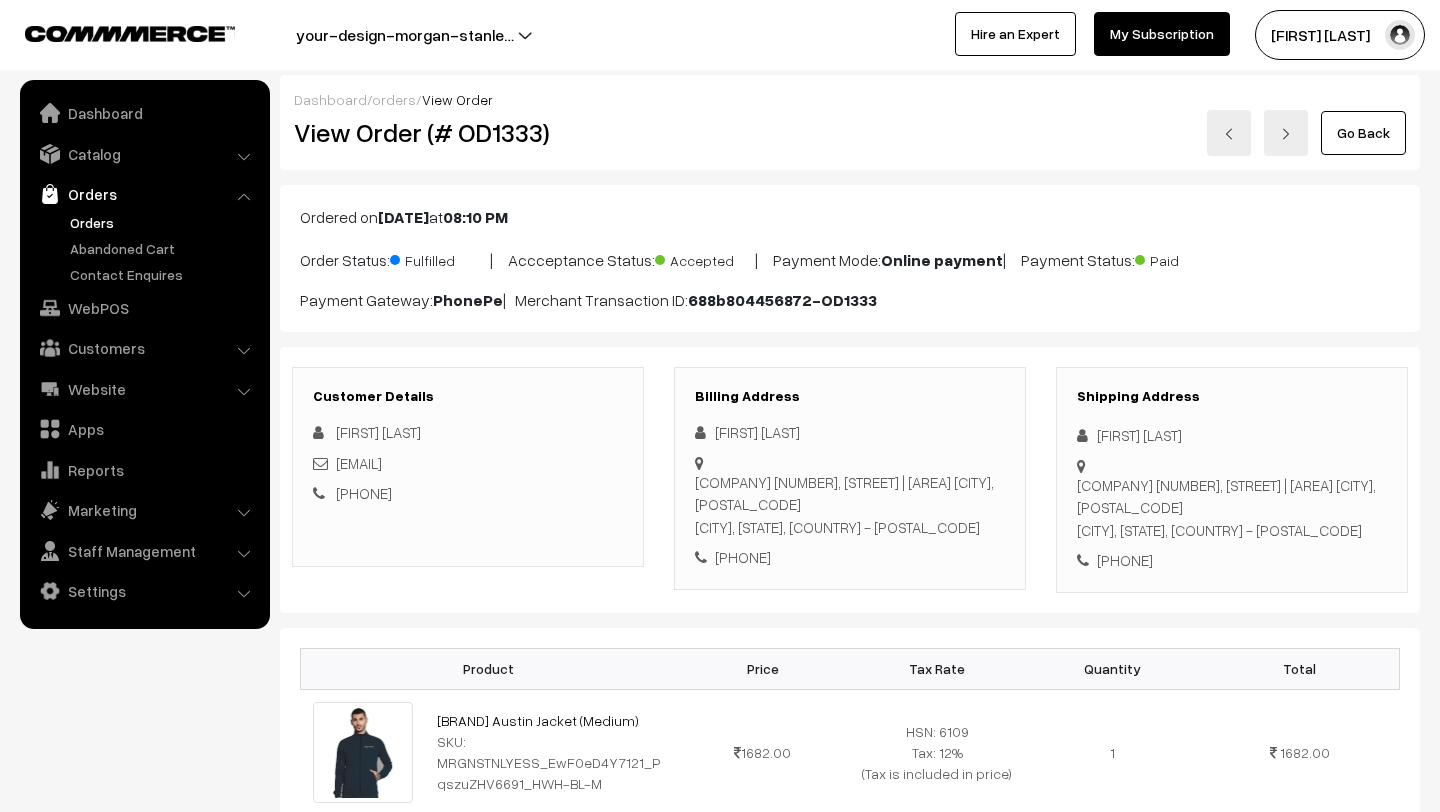 scroll, scrollTop: 238, scrollLeft: 0, axis: vertical 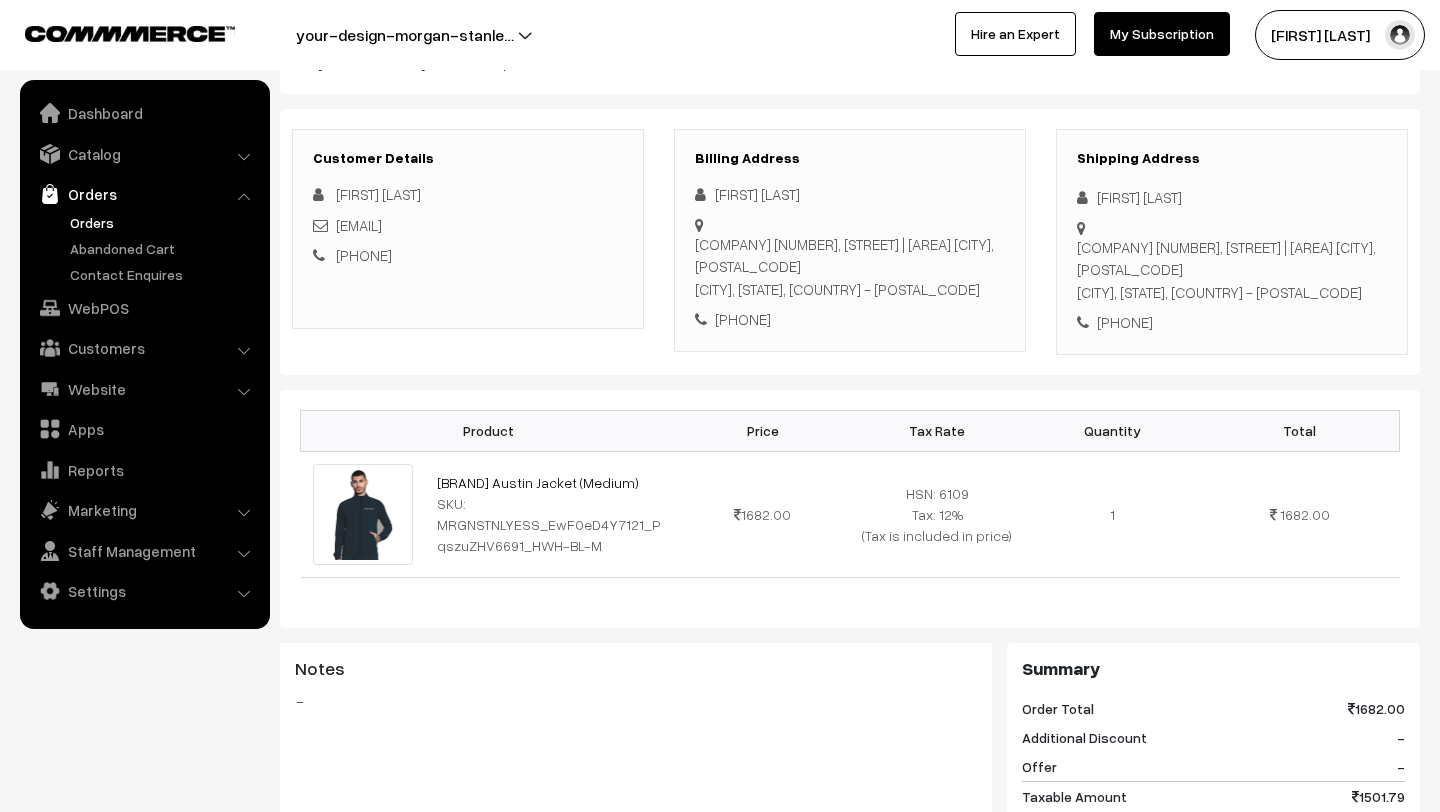 click on "Orders" at bounding box center [164, 222] 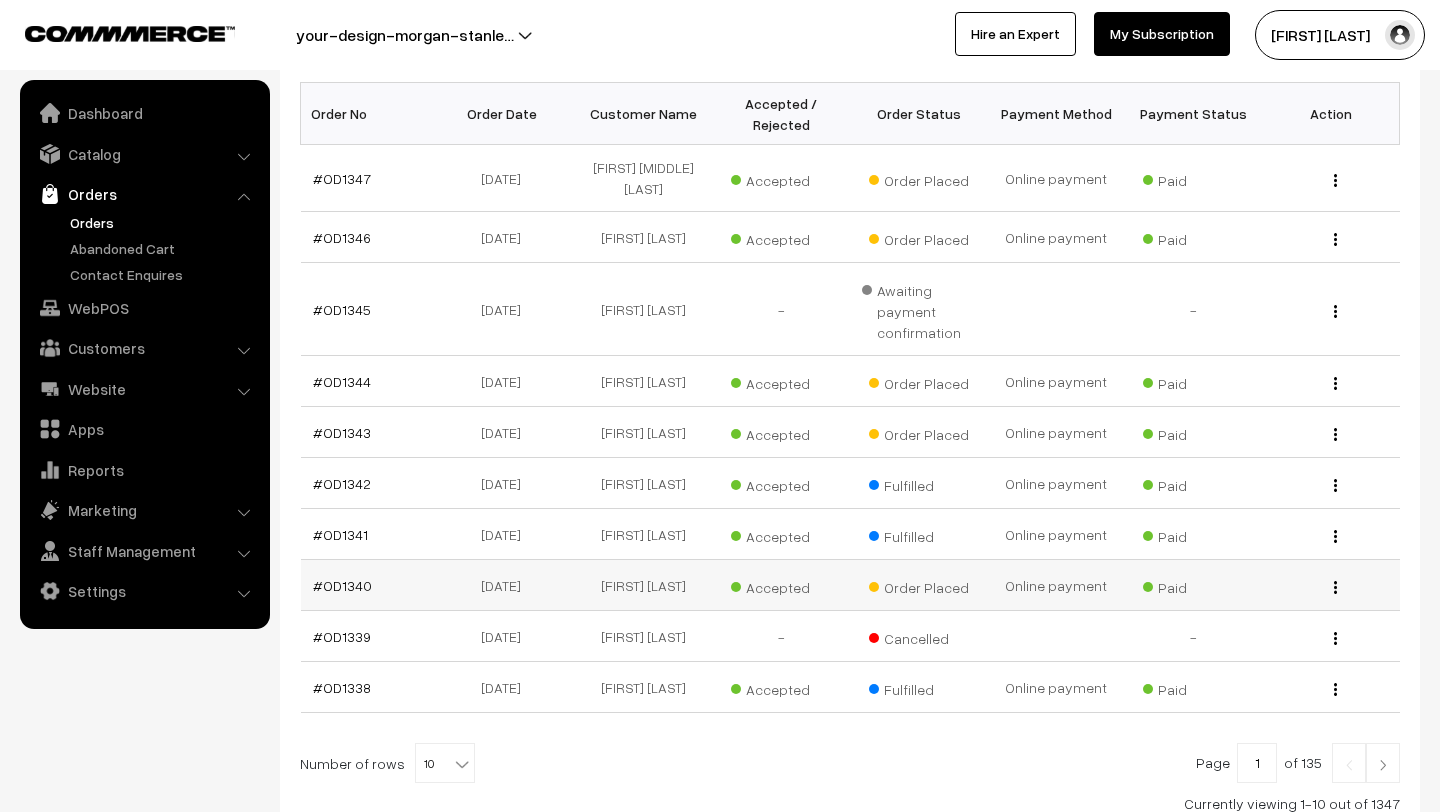 scroll, scrollTop: 461, scrollLeft: 0, axis: vertical 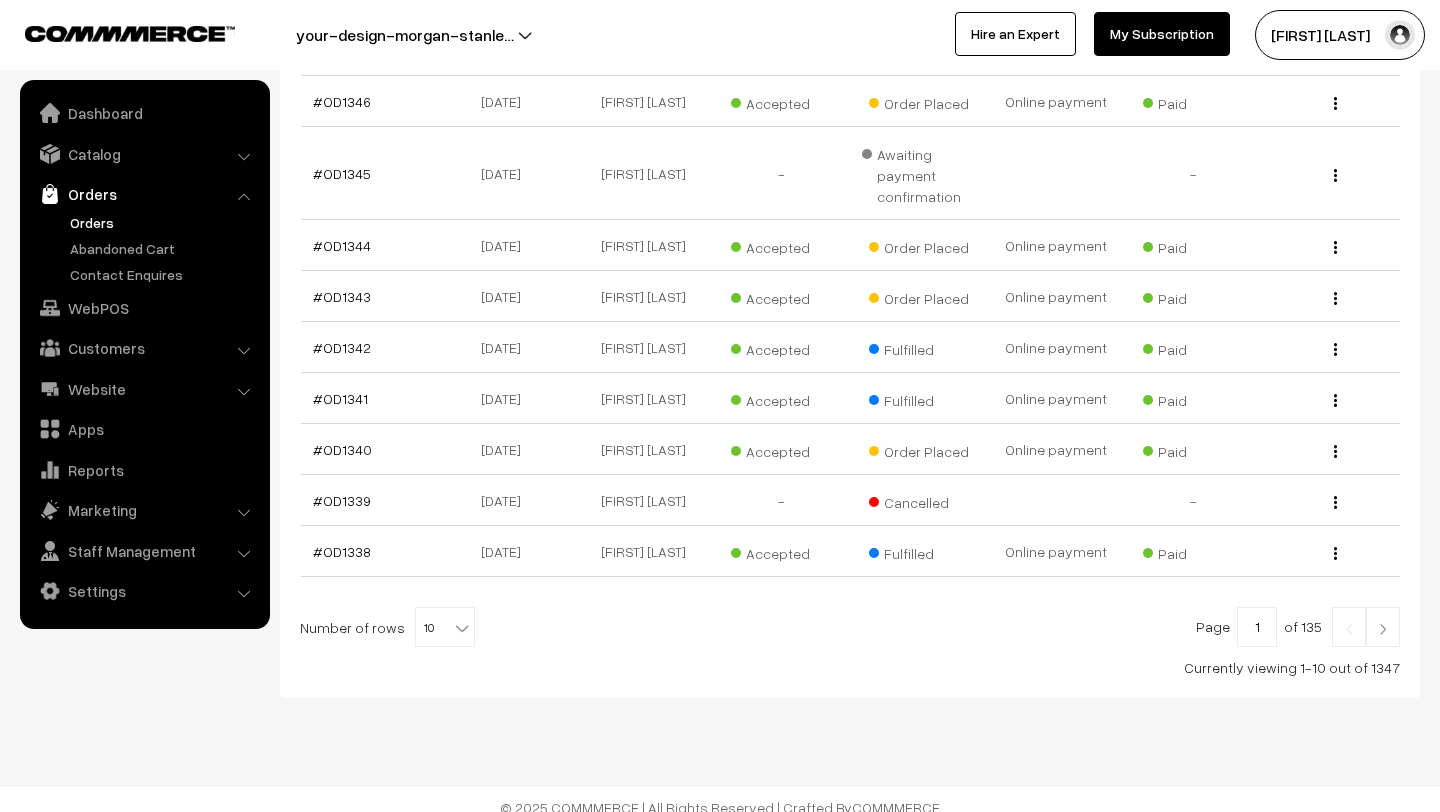 click at bounding box center [1383, 629] 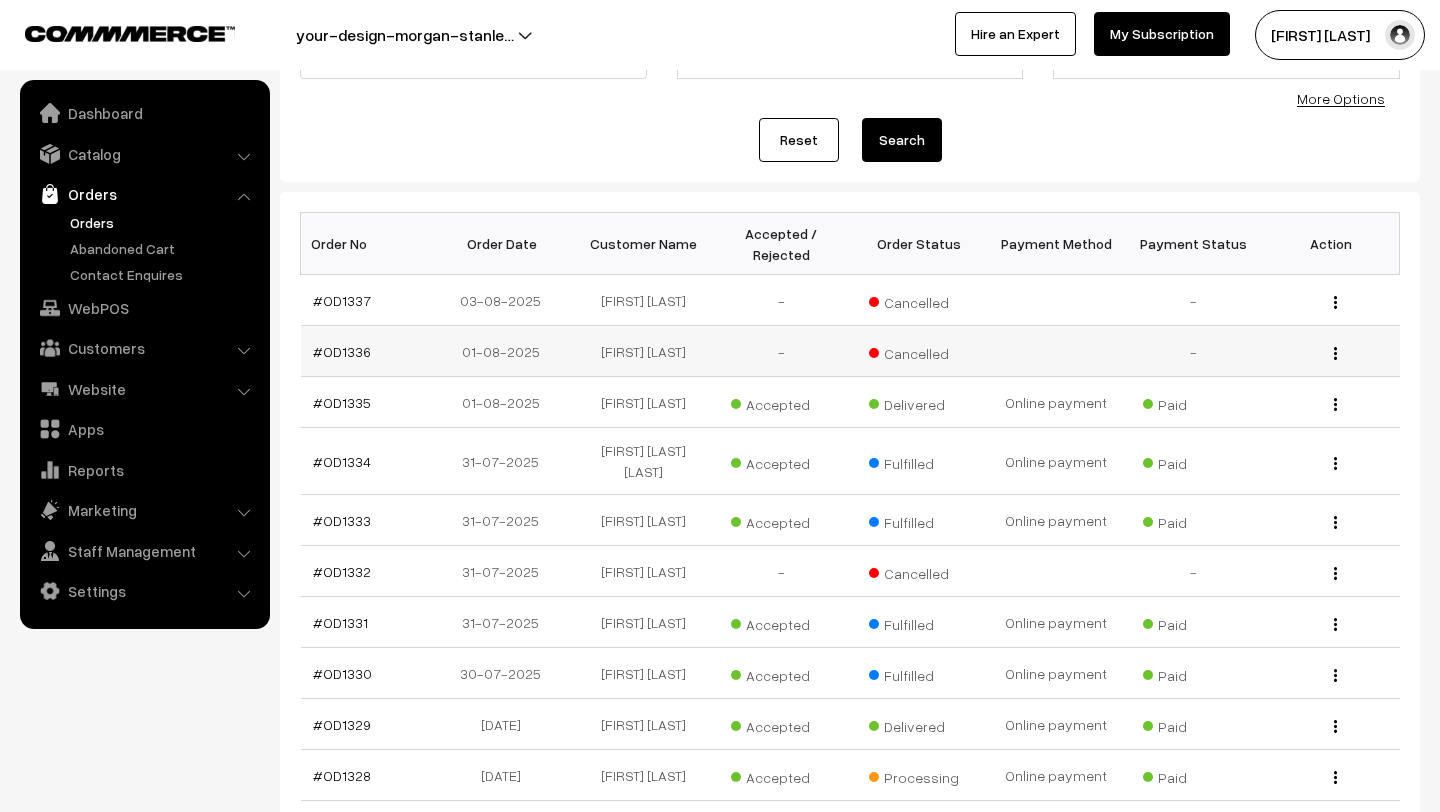 scroll, scrollTop: 265, scrollLeft: 0, axis: vertical 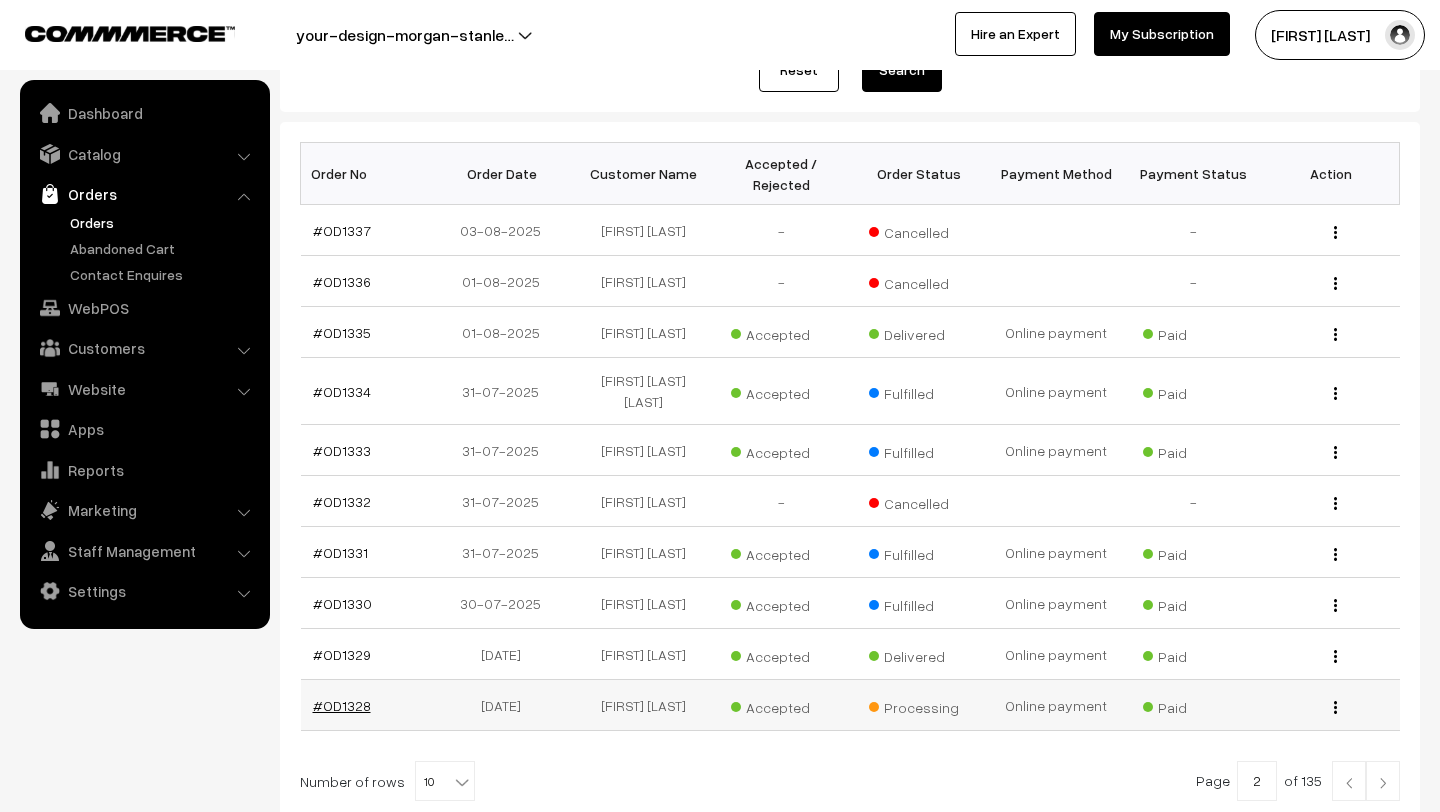 click on "#OD1328" at bounding box center (342, 705) 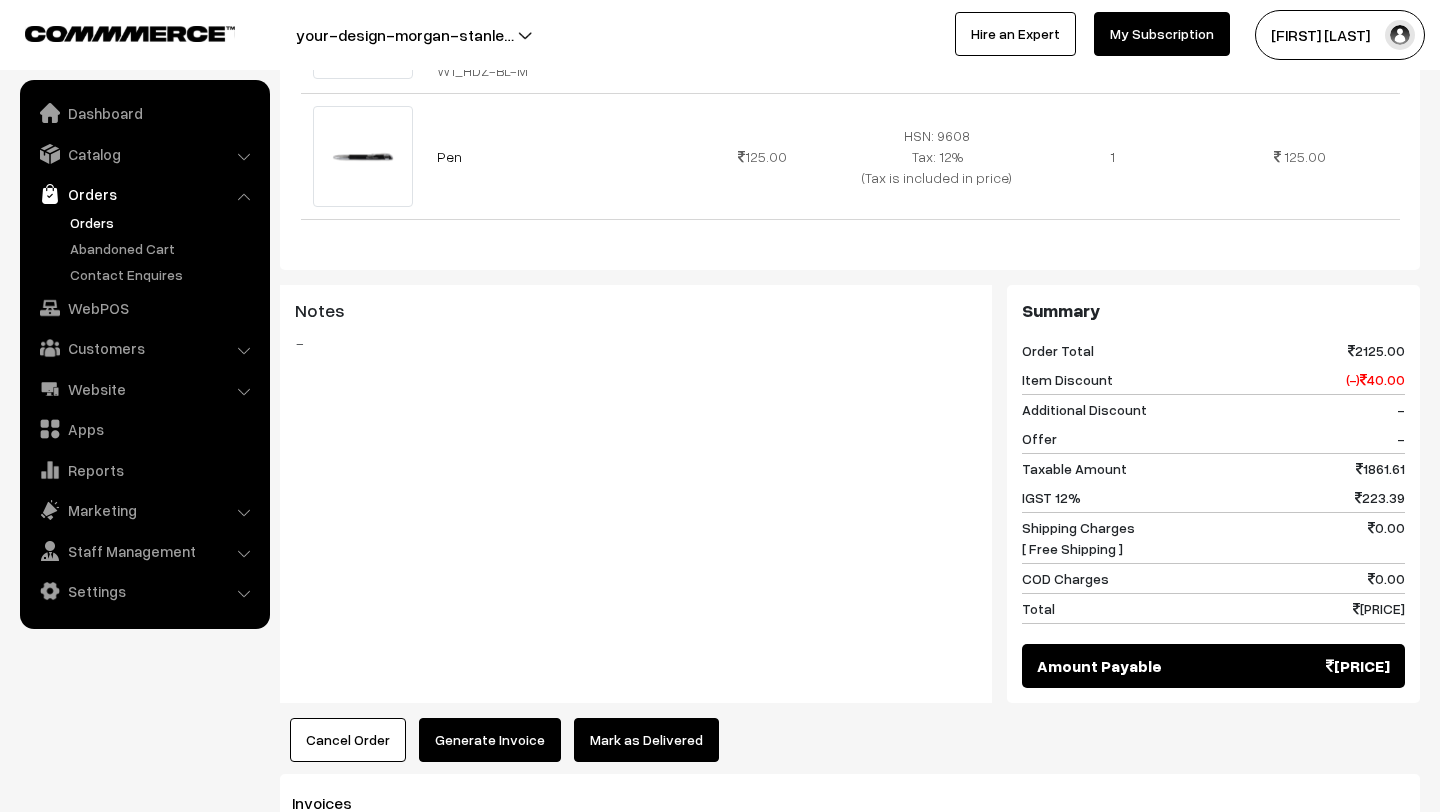 scroll, scrollTop: 702, scrollLeft: 0, axis: vertical 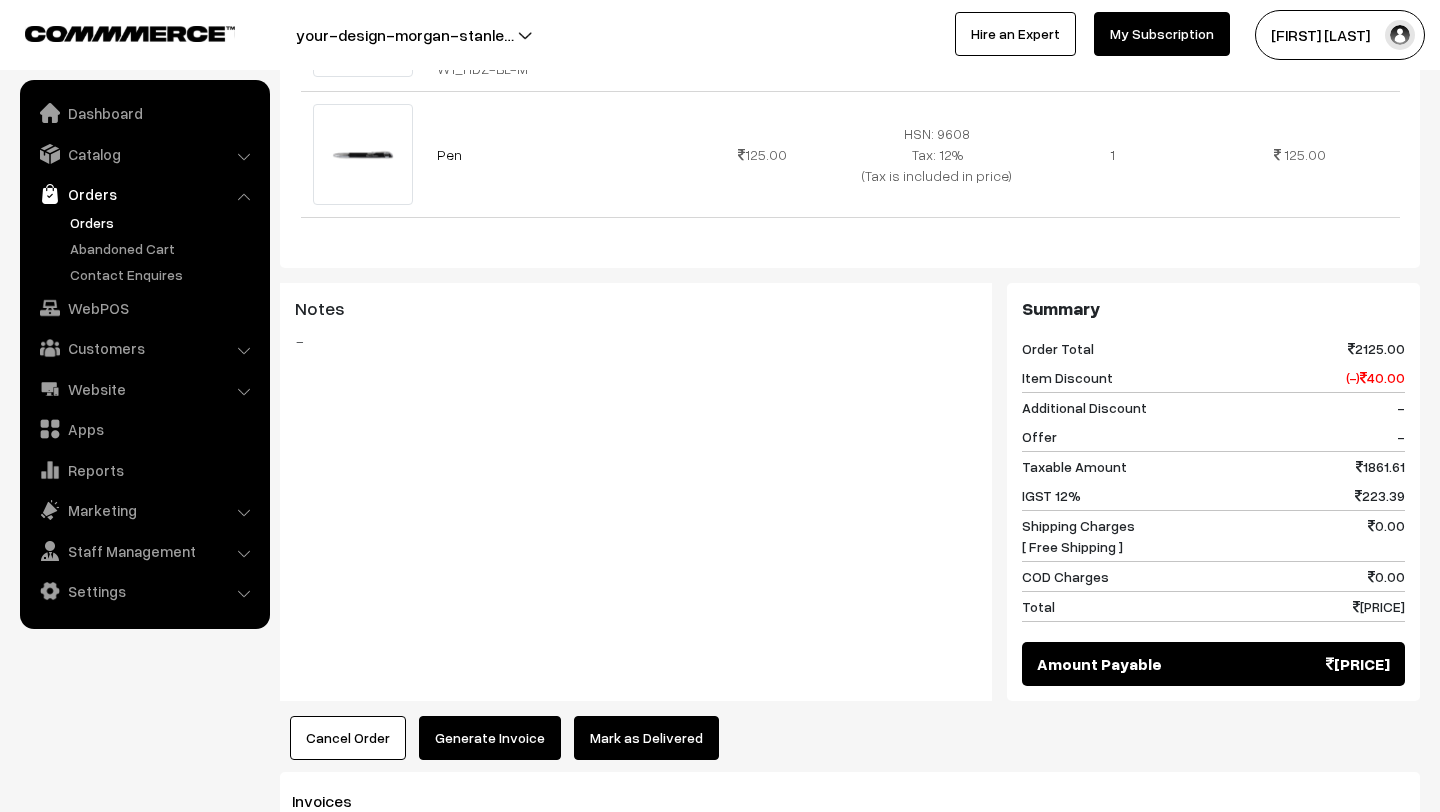 click on "Orders" at bounding box center (164, 222) 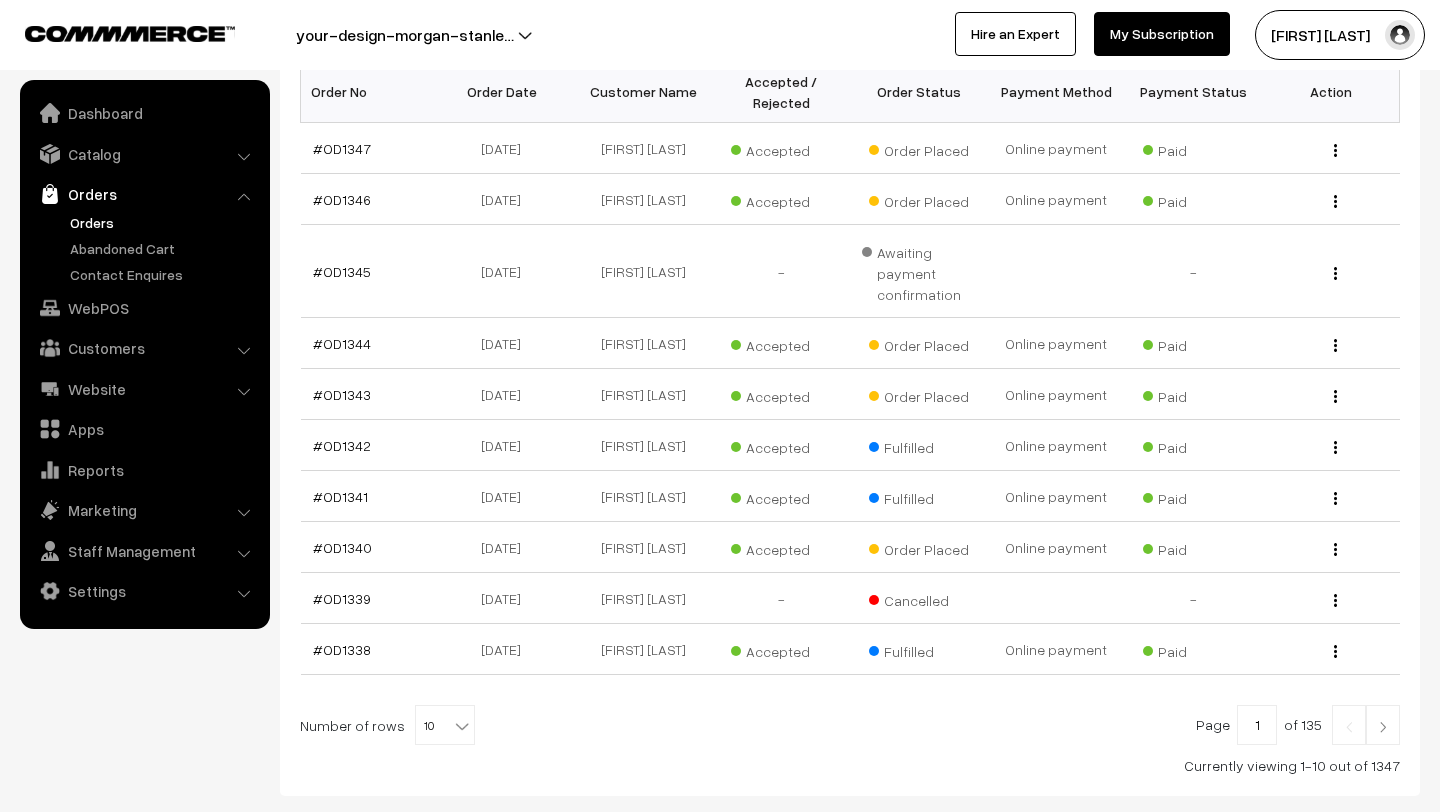scroll, scrollTop: 461, scrollLeft: 0, axis: vertical 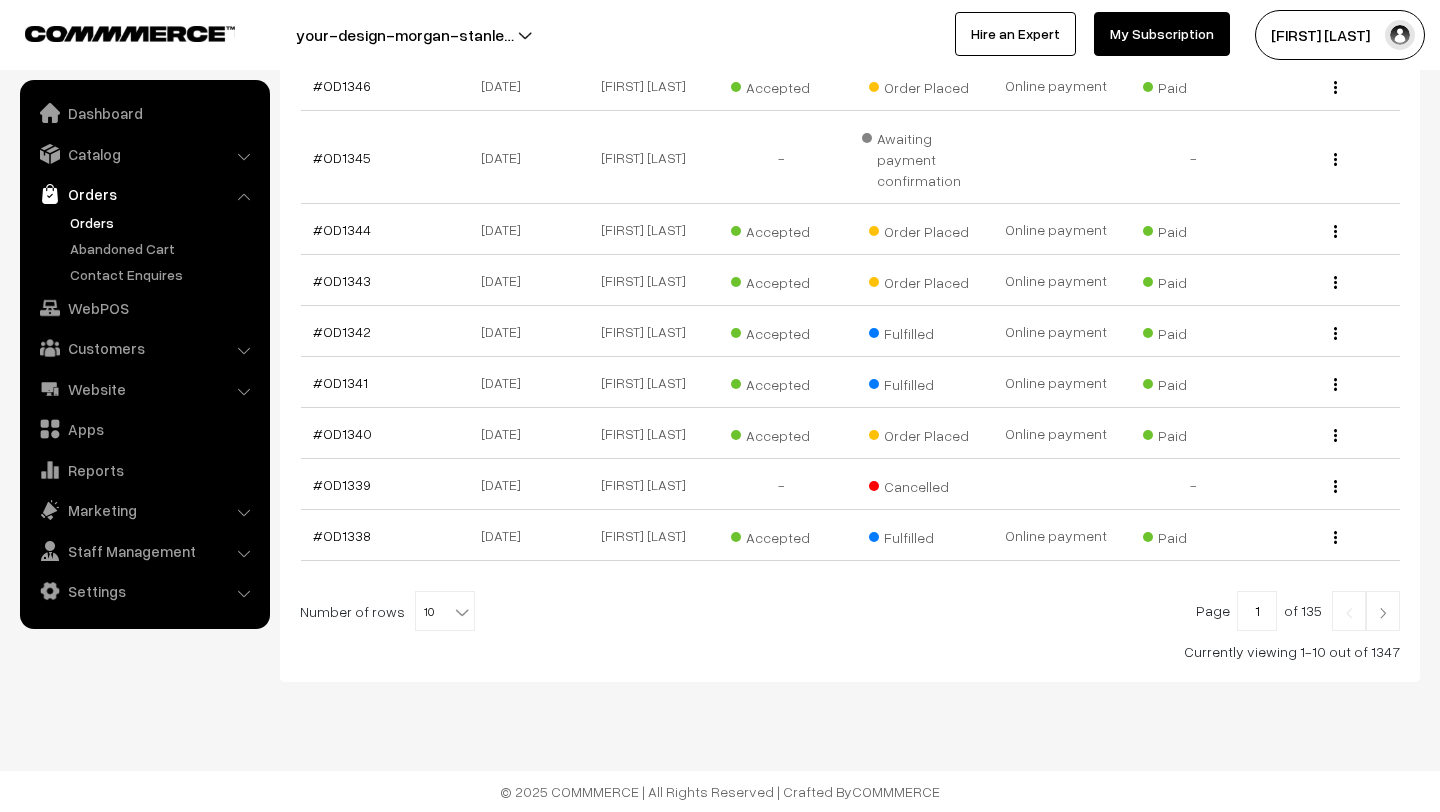 click at bounding box center (1383, 611) 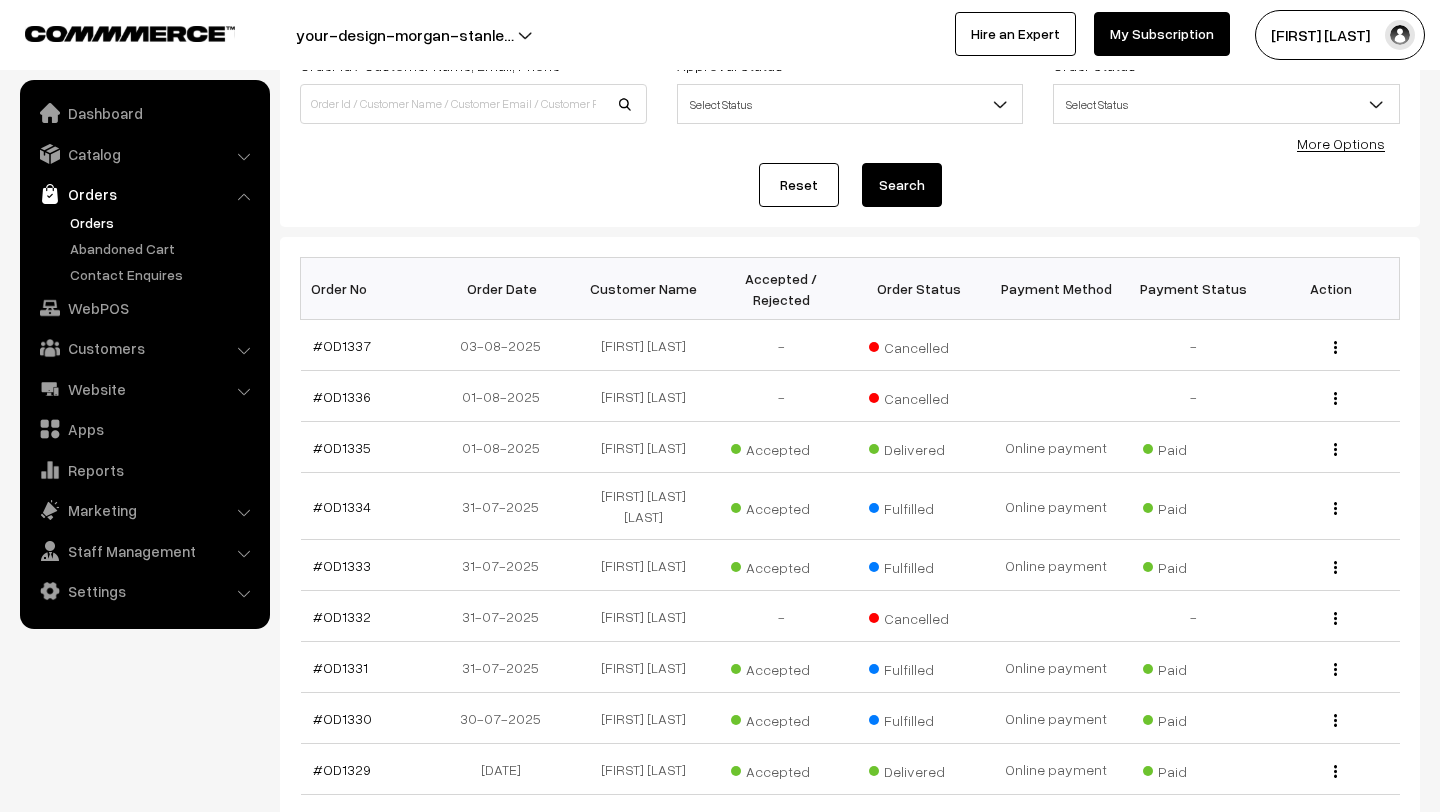 scroll, scrollTop: 406, scrollLeft: 0, axis: vertical 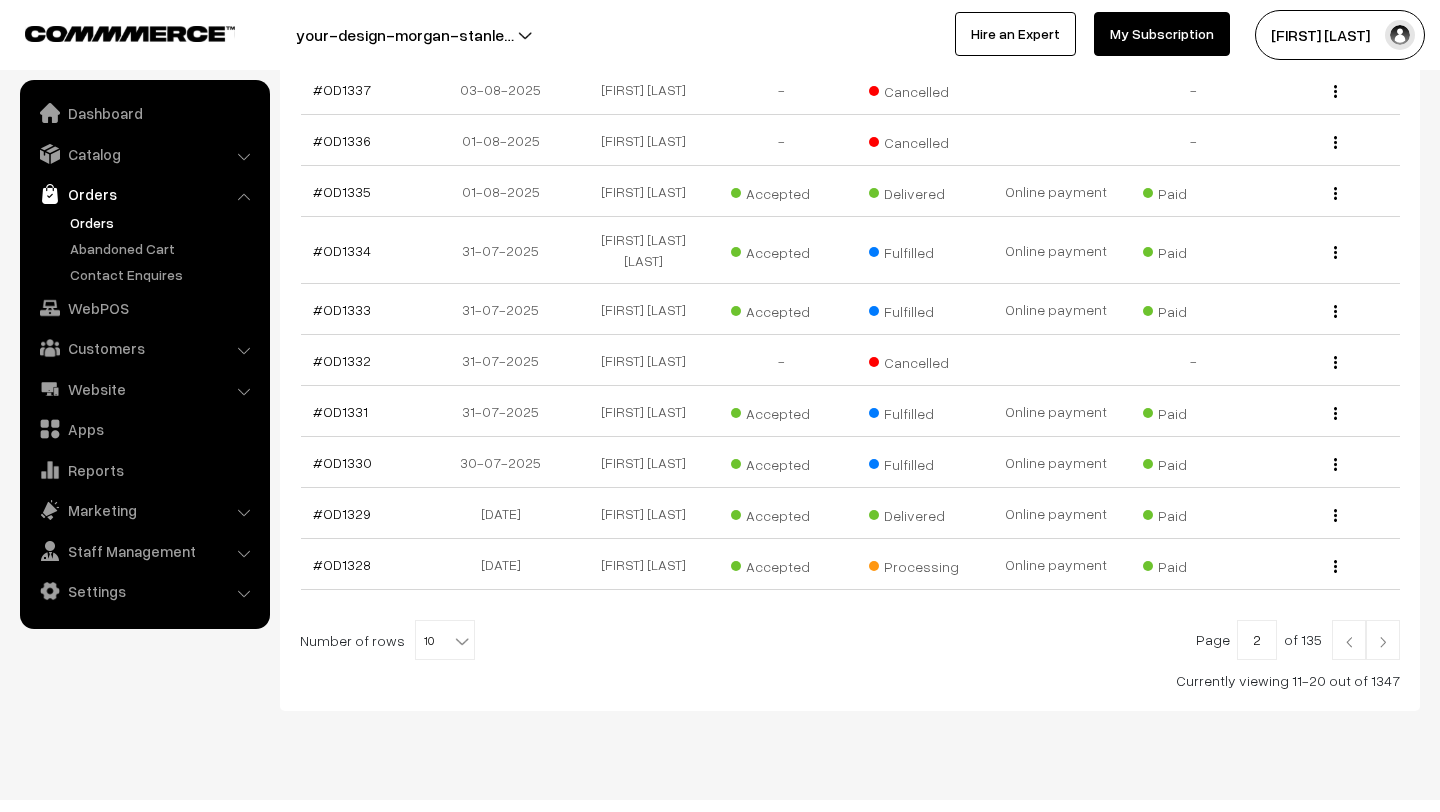 click at bounding box center (1383, 642) 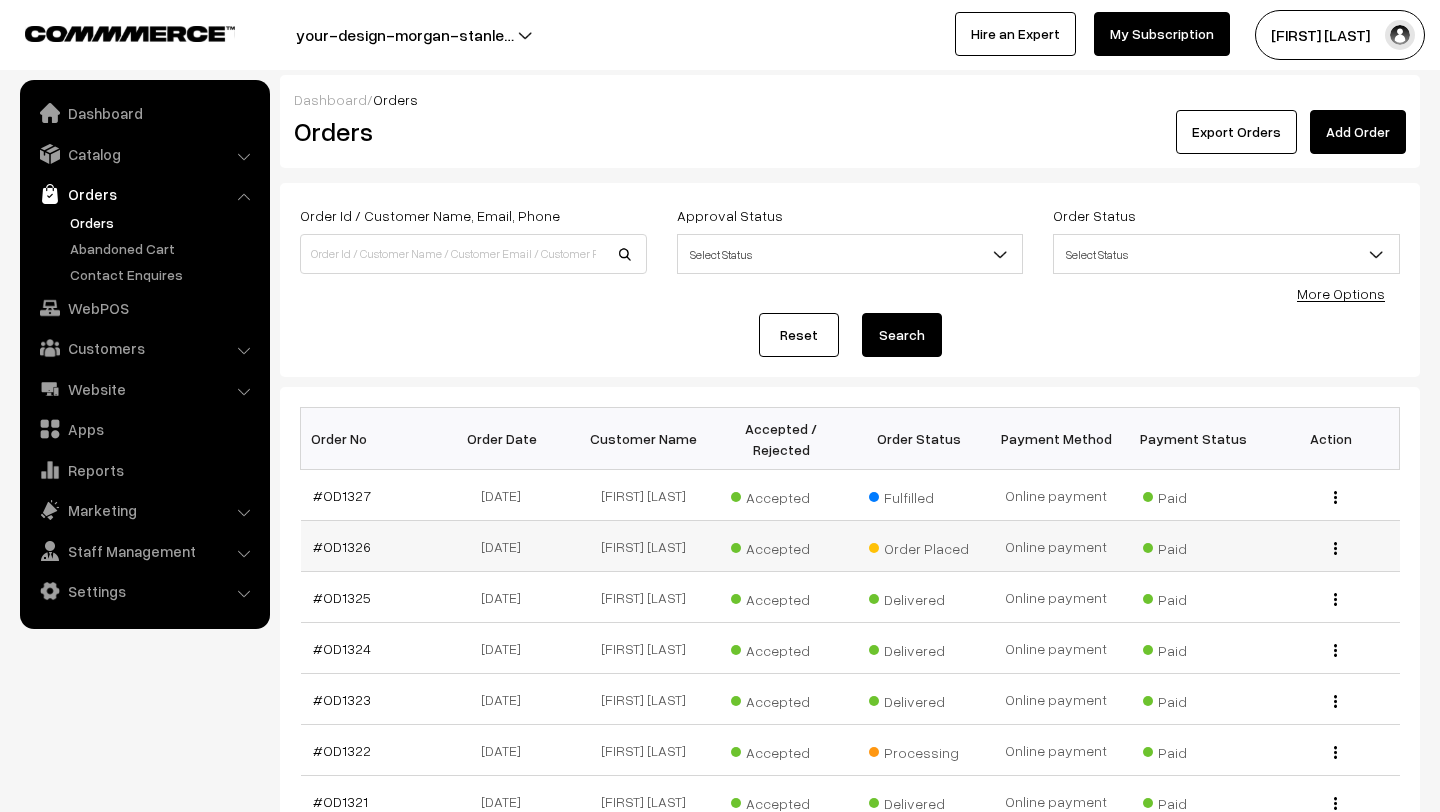 scroll, scrollTop: 346, scrollLeft: 0, axis: vertical 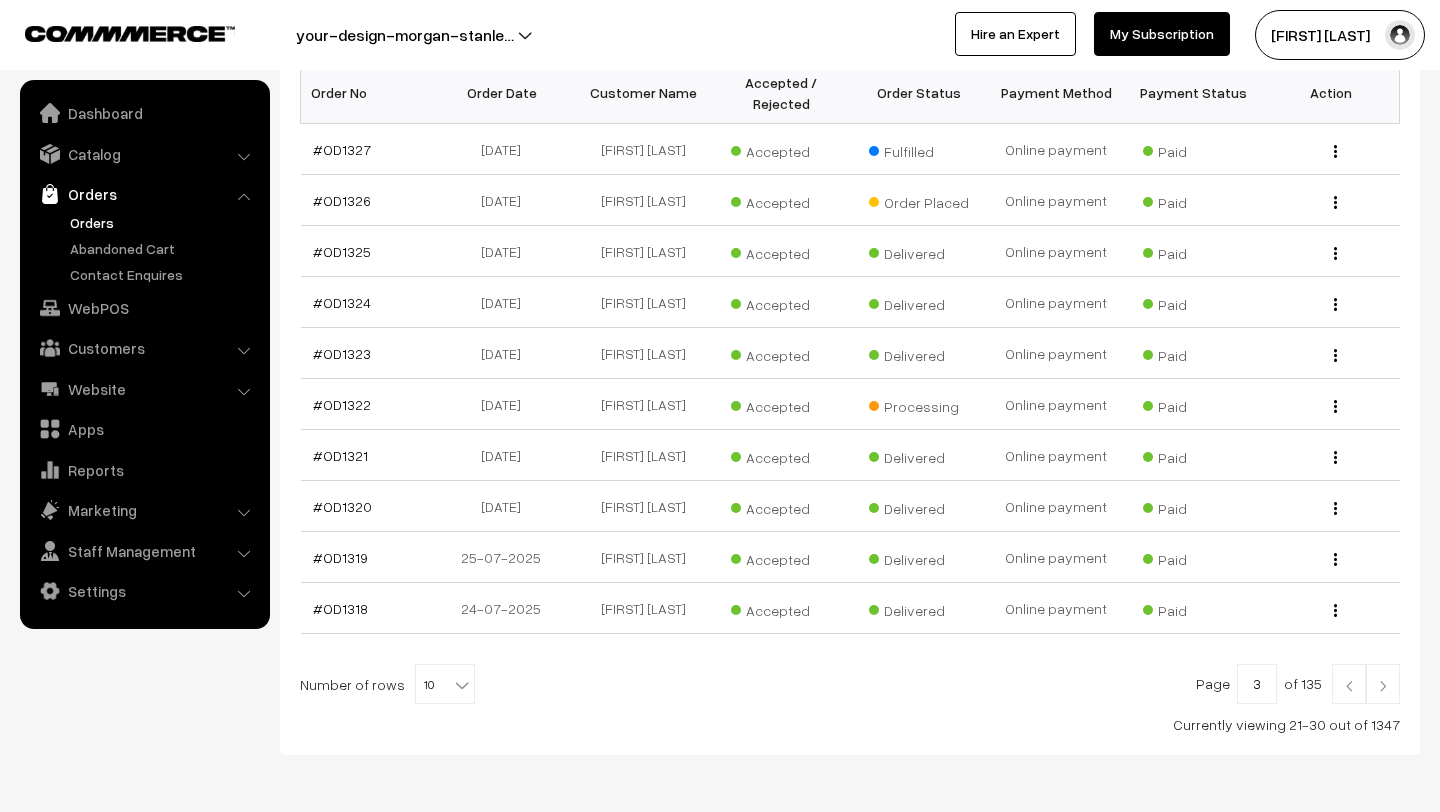 click at bounding box center [1383, 686] 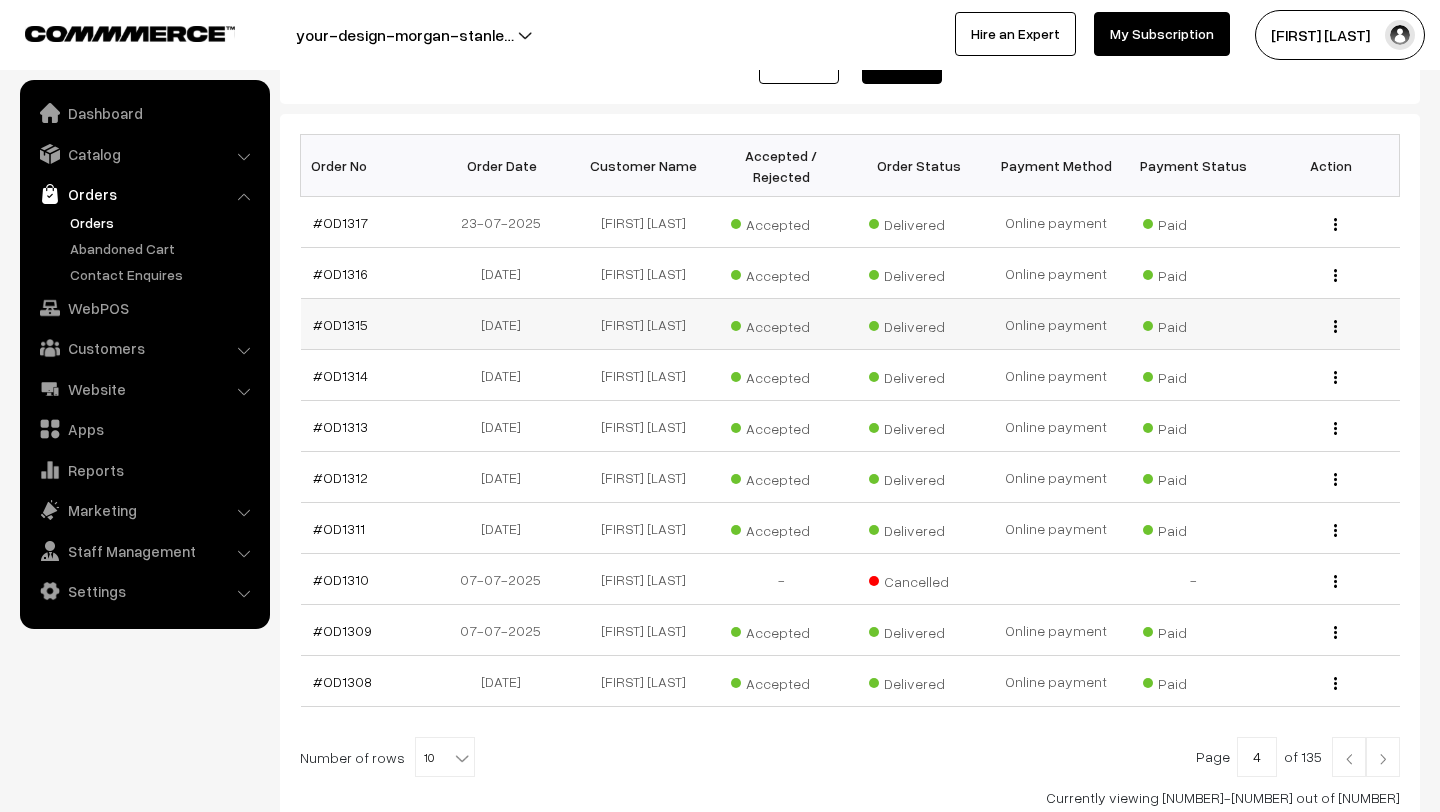 scroll, scrollTop: 352, scrollLeft: 0, axis: vertical 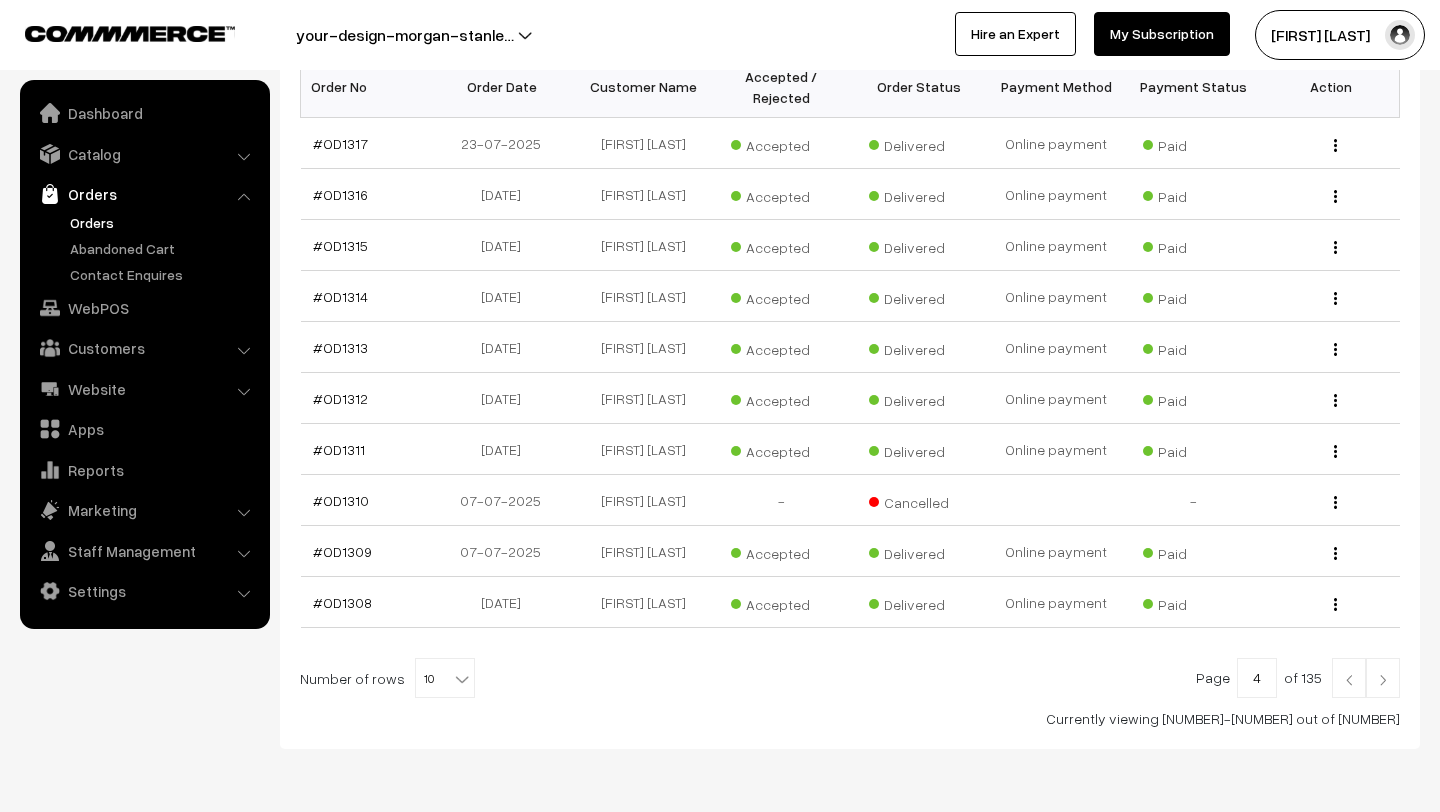 click at bounding box center [1383, 680] 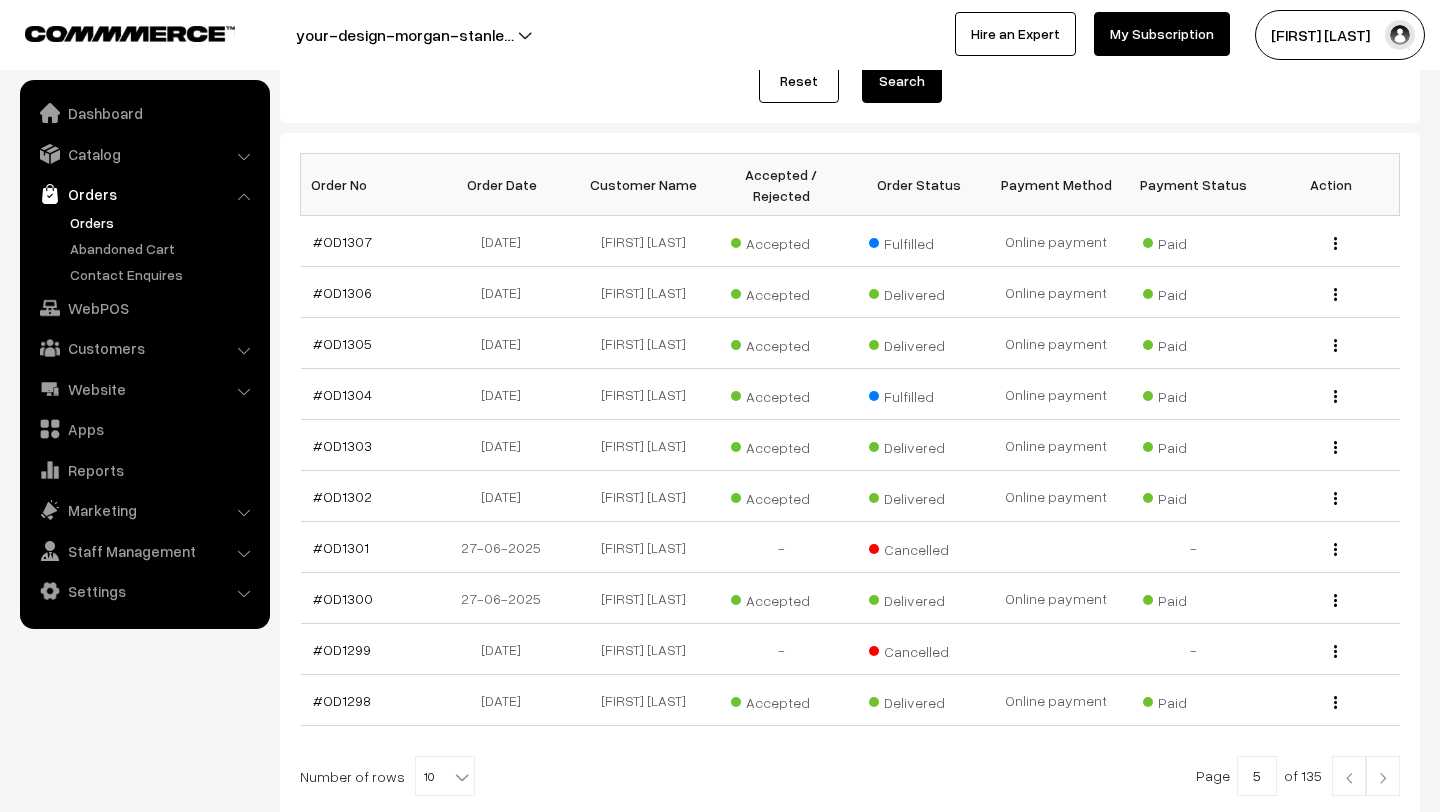 scroll, scrollTop: 215, scrollLeft: 0, axis: vertical 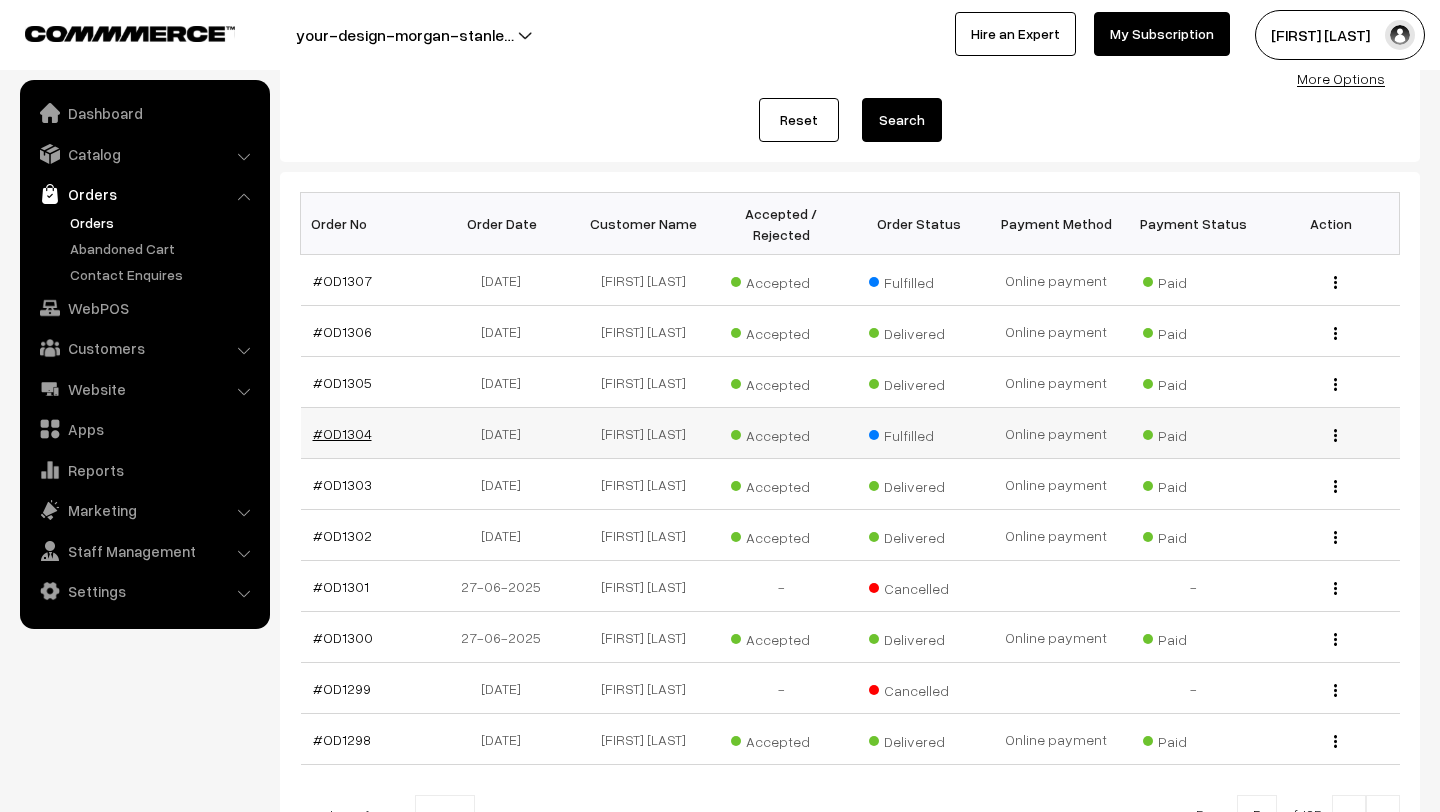 click on "#OD1304" at bounding box center [342, 433] 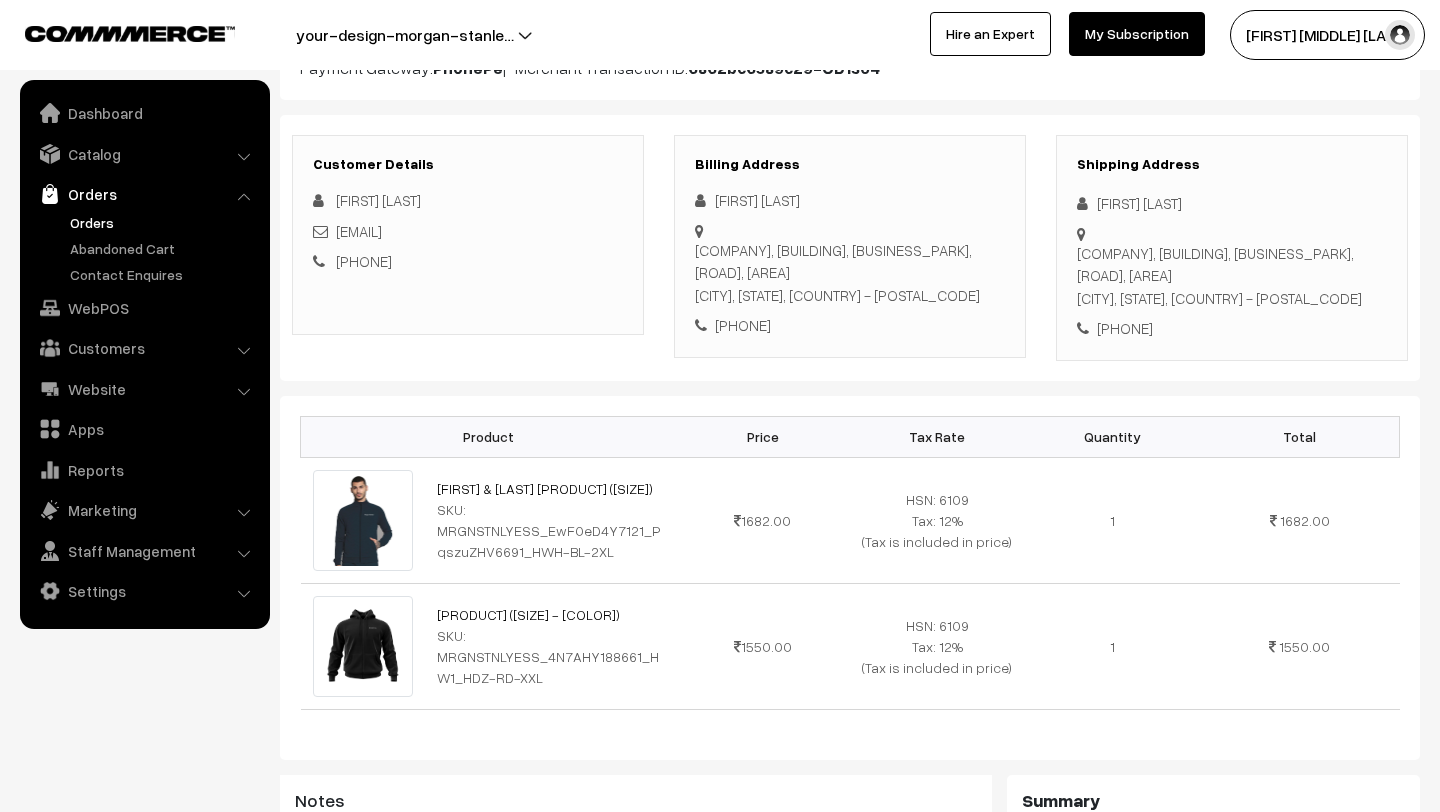 scroll, scrollTop: 126, scrollLeft: 0, axis: vertical 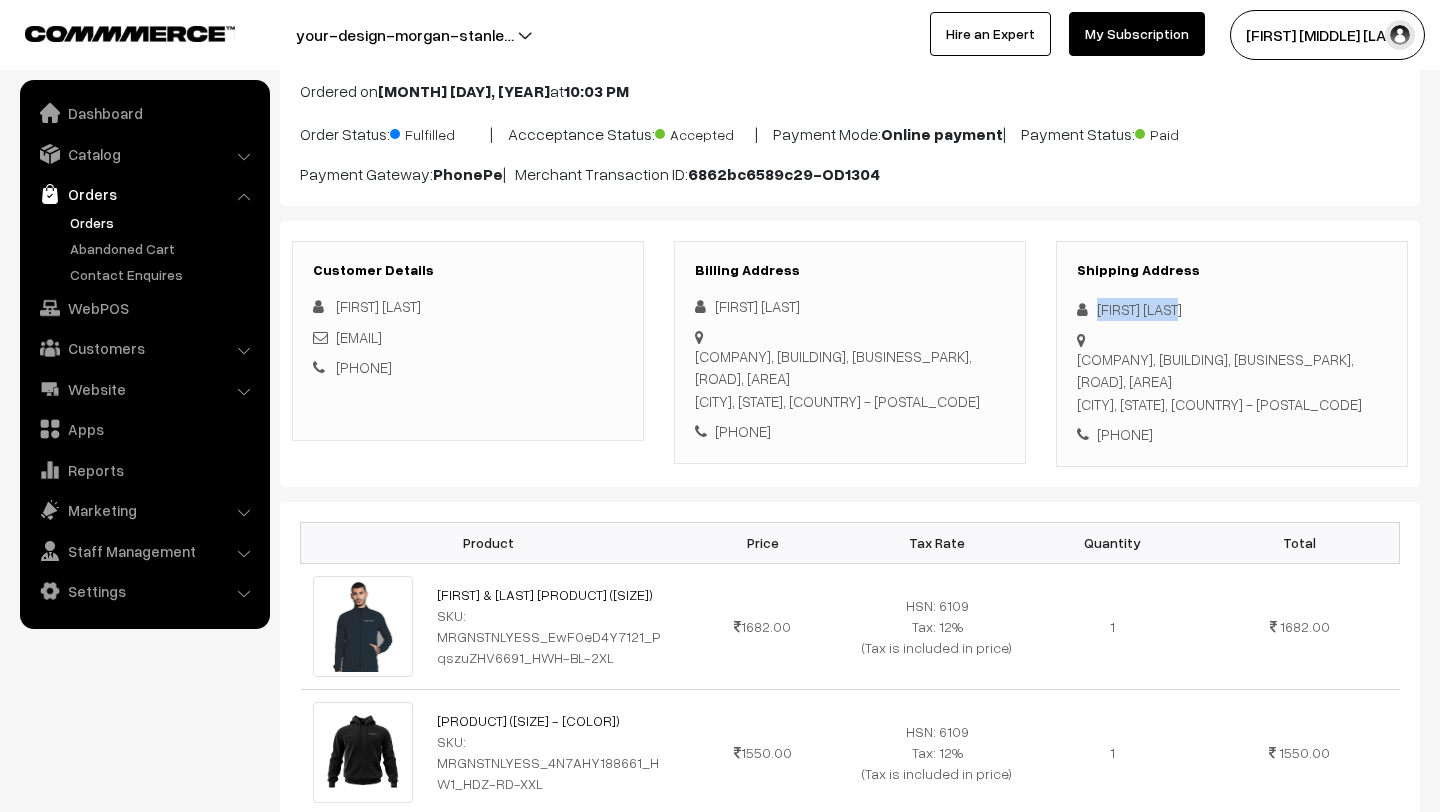 drag, startPoint x: 1096, startPoint y: 312, endPoint x: 1186, endPoint y: 312, distance: 90 